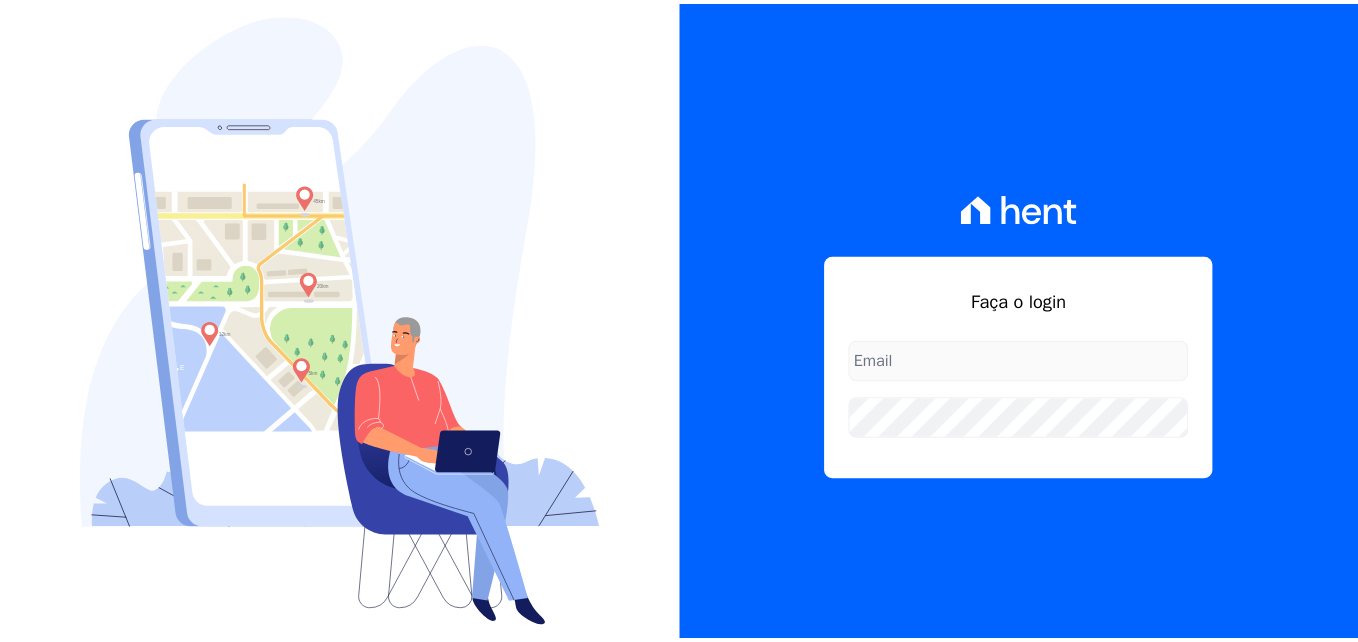 scroll, scrollTop: 0, scrollLeft: 0, axis: both 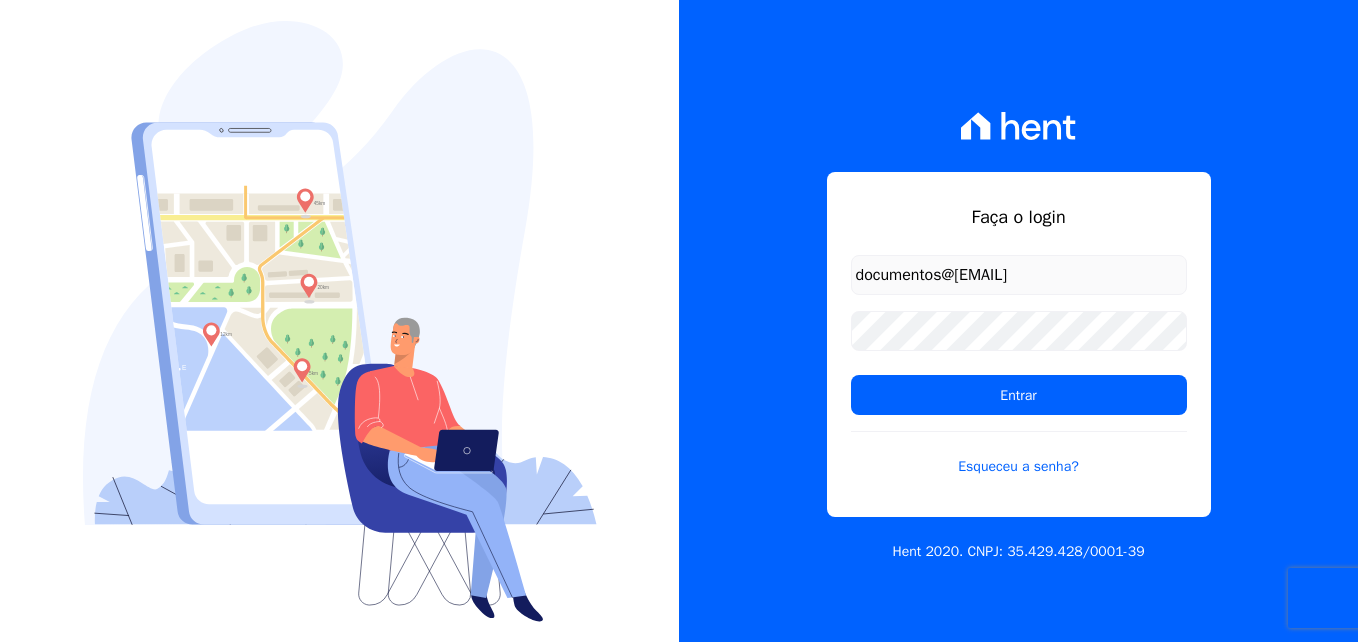 type on "documentos@fronteincorporacoes.com.br" 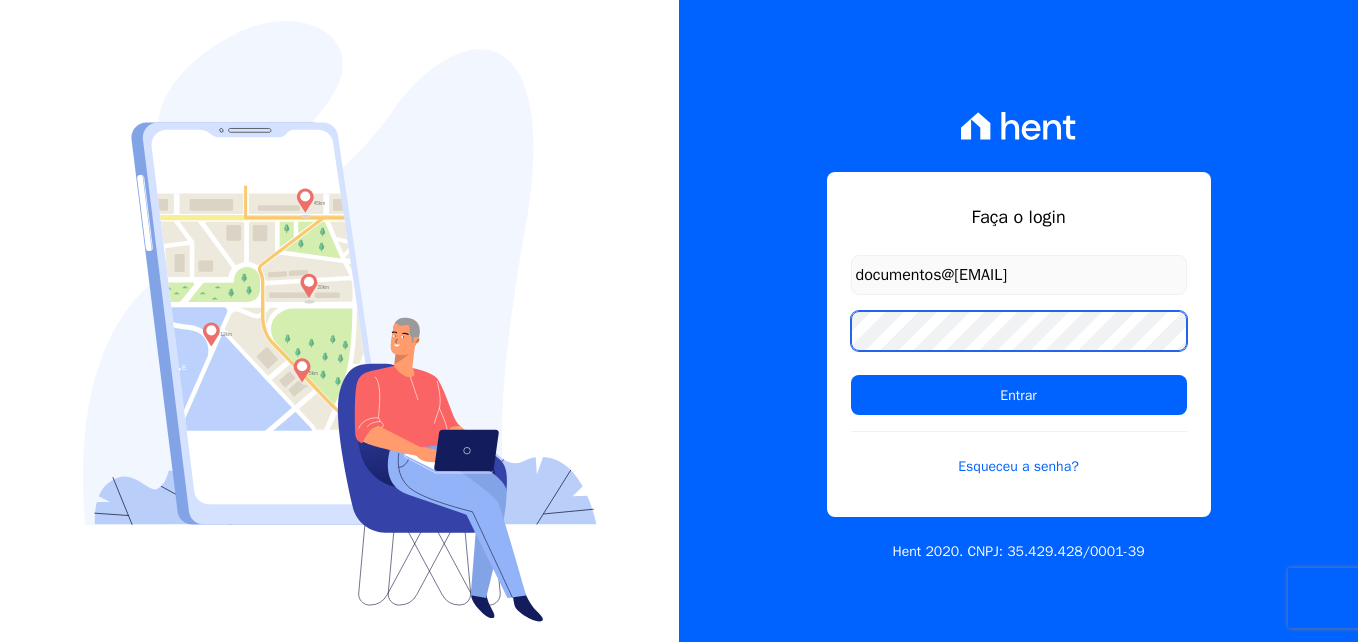 click on "Entrar" at bounding box center [1019, 395] 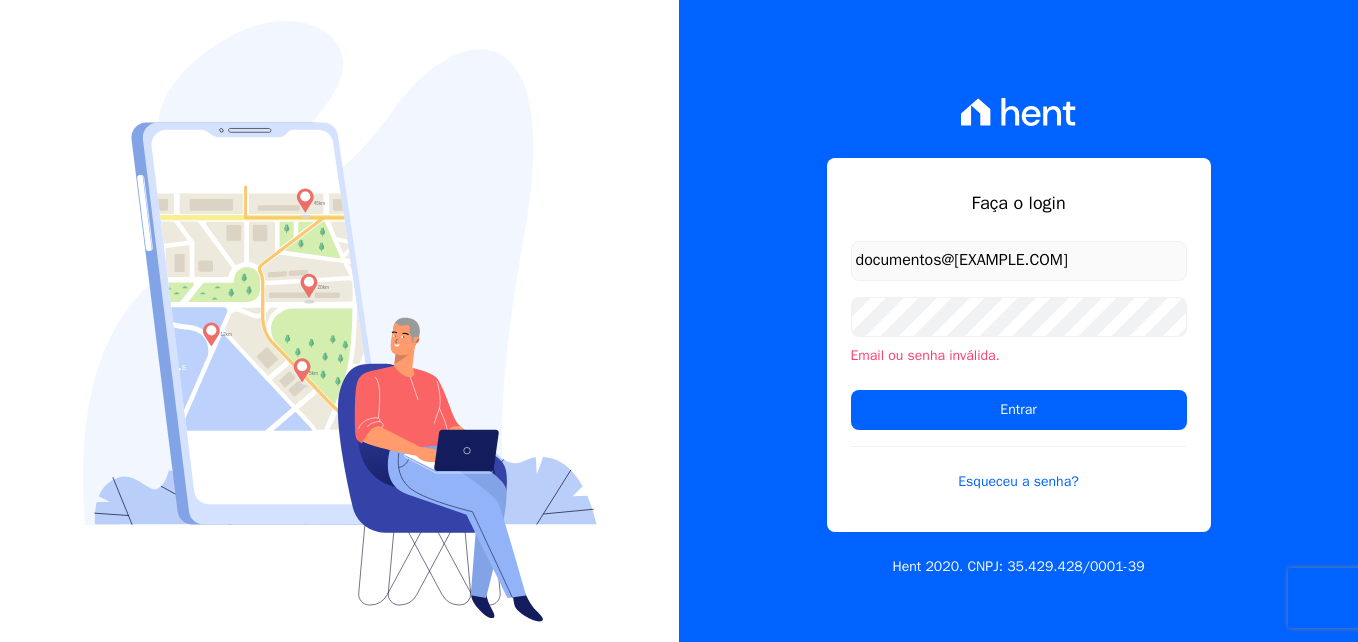 scroll, scrollTop: 0, scrollLeft: 0, axis: both 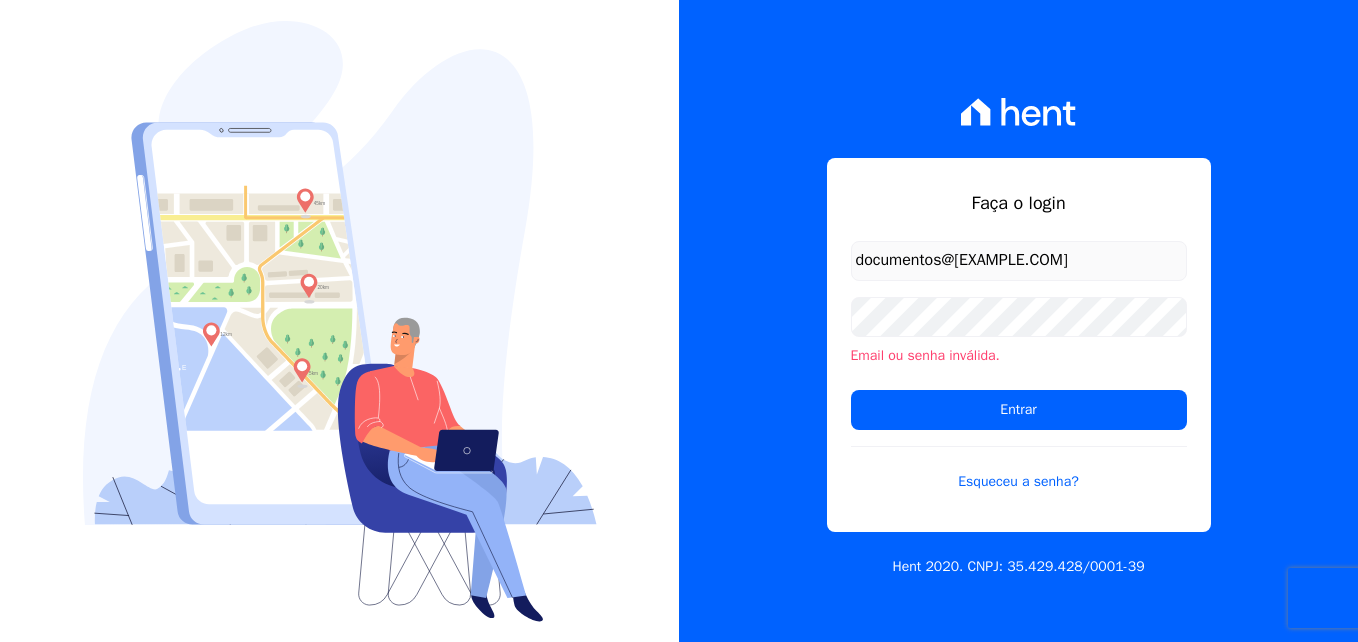 type on "documentos@[EXAMPLE.COM]" 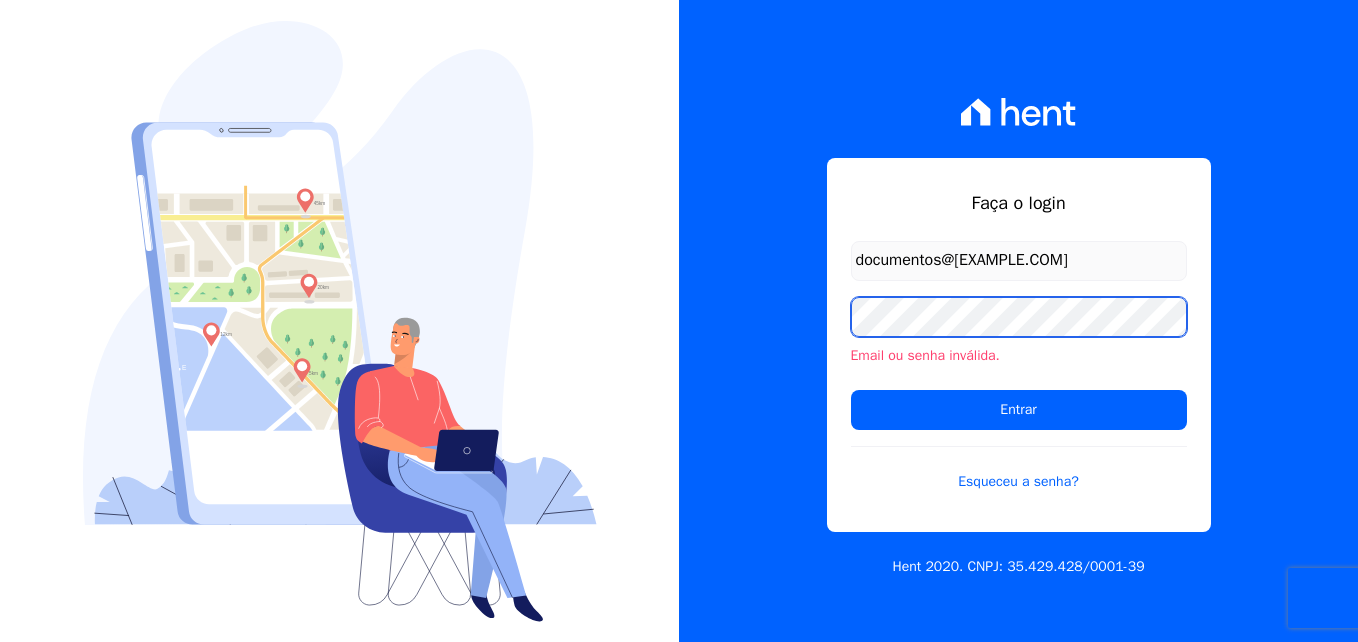 click on "Entrar" at bounding box center (1019, 410) 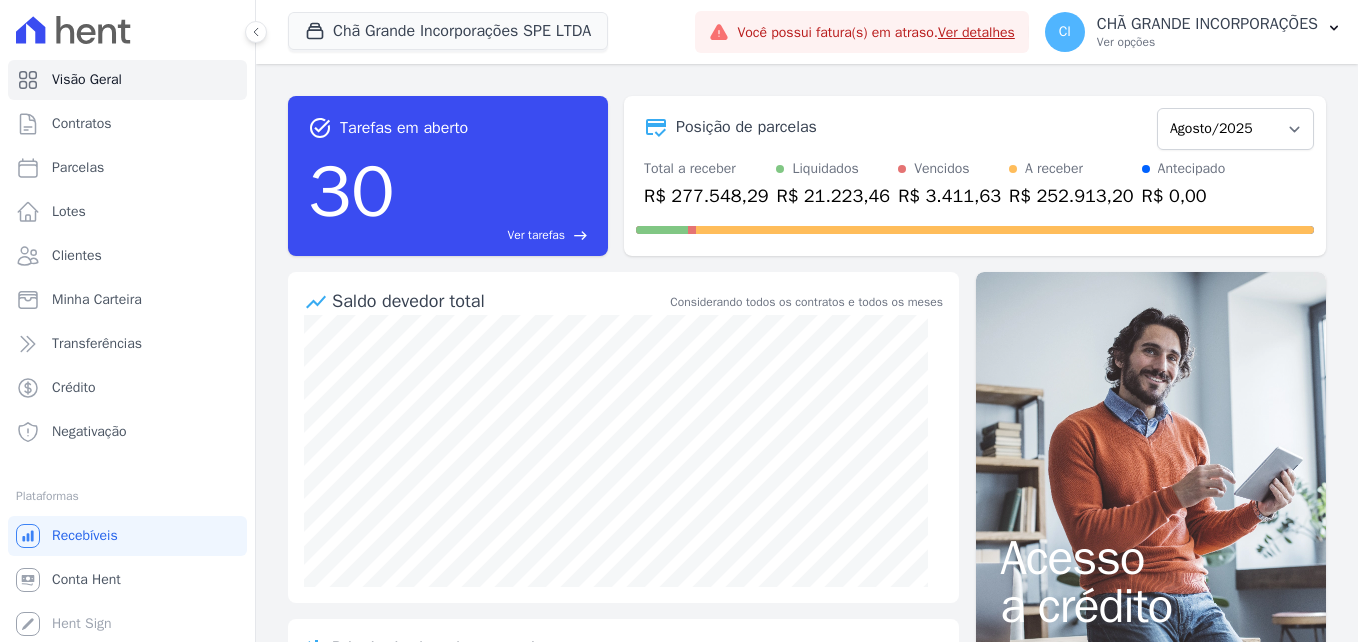 scroll, scrollTop: 0, scrollLeft: 0, axis: both 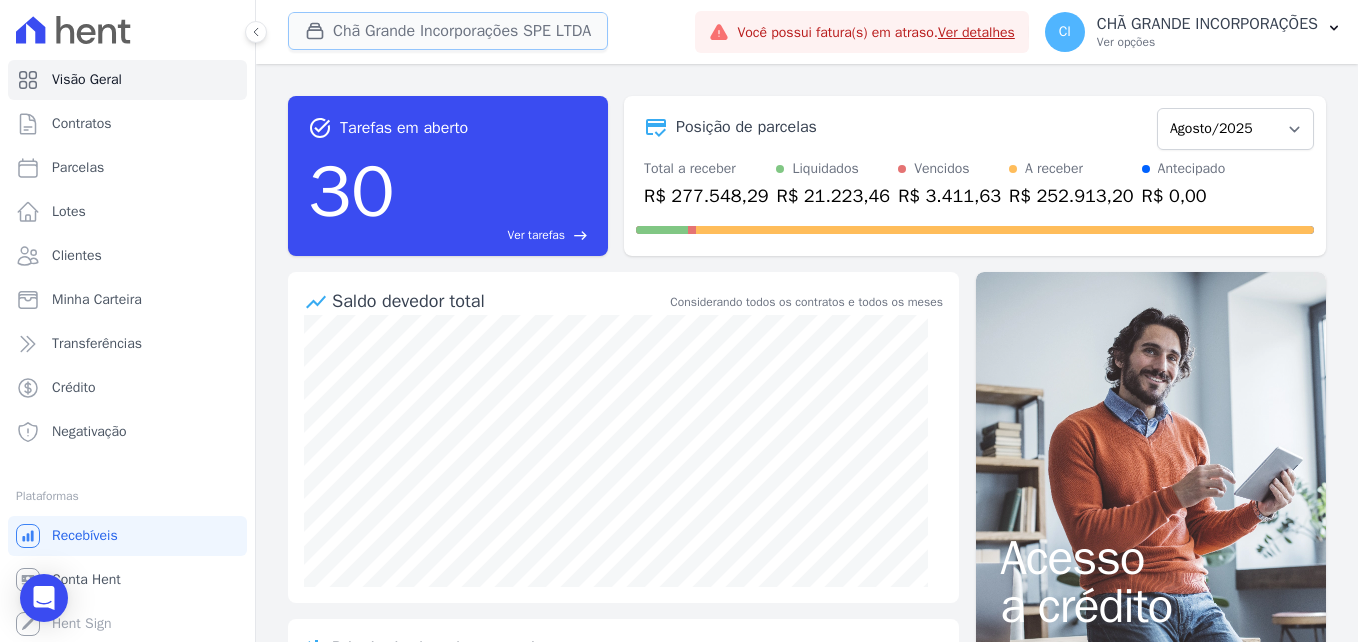 click on "Chã Grande Incorporações SPE LTDA" at bounding box center [448, 31] 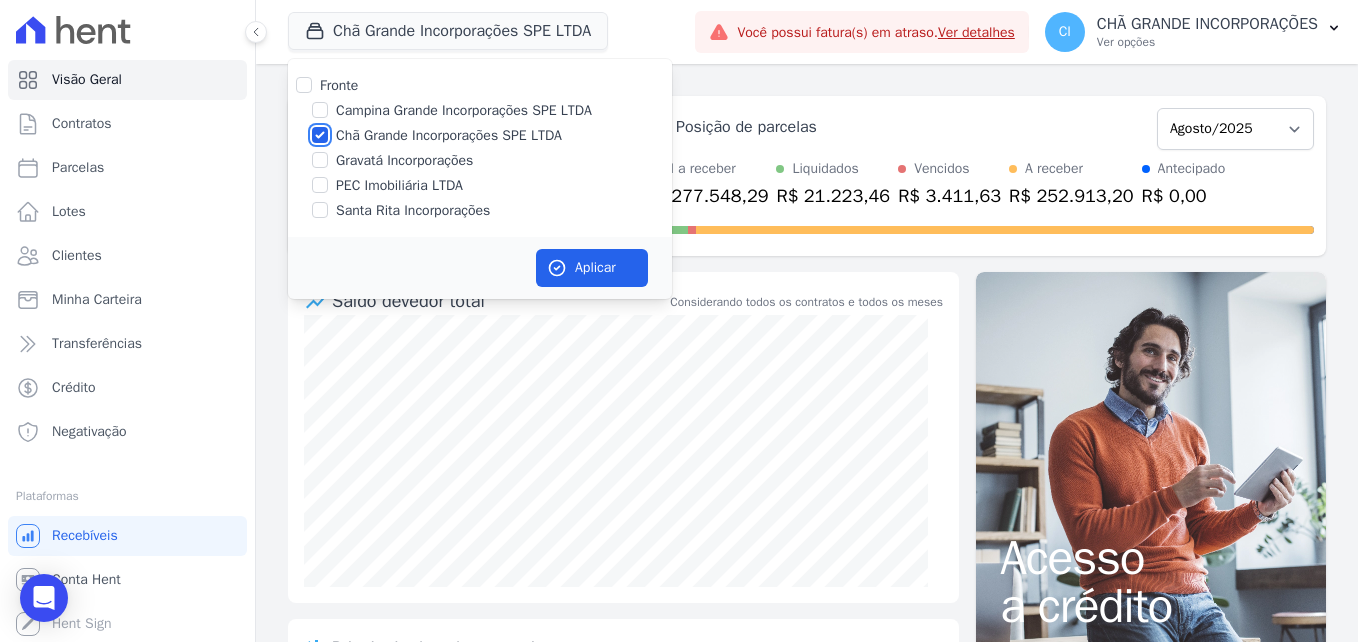 click on "Chã Grande Incorporações SPE LTDA" at bounding box center (320, 135) 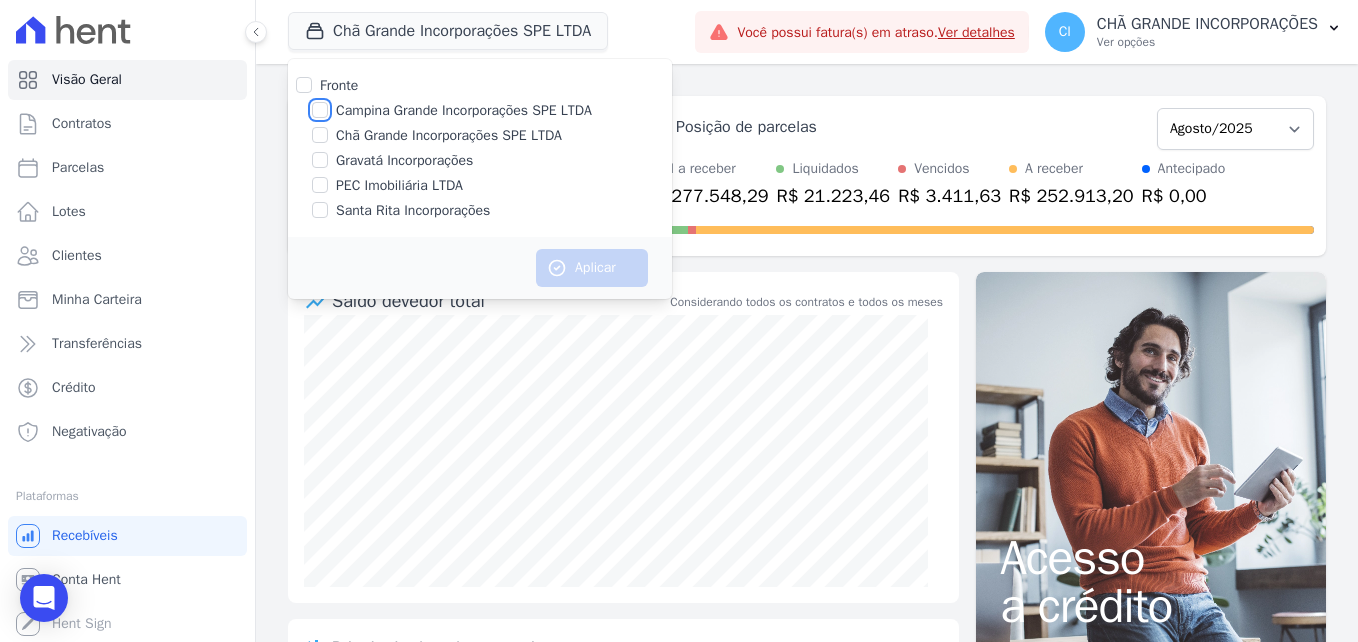 click on "Campina Grande Incorporações SPE LTDA" at bounding box center [320, 110] 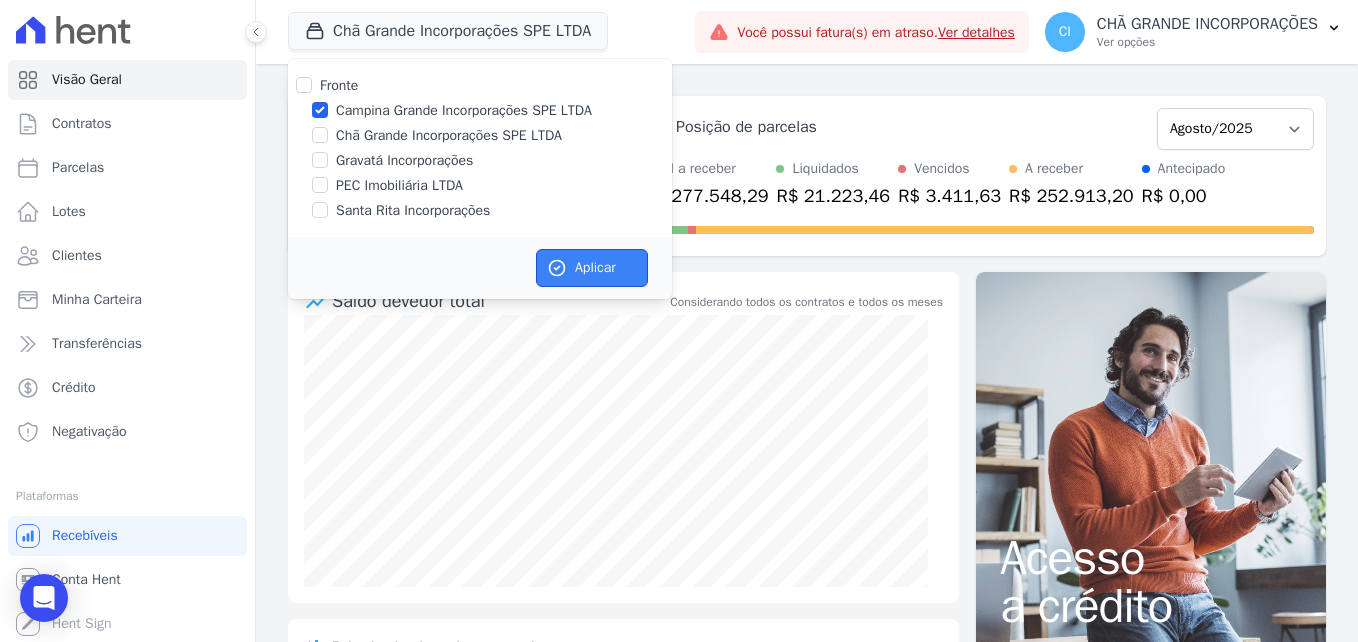 click on "Aplicar" at bounding box center (592, 268) 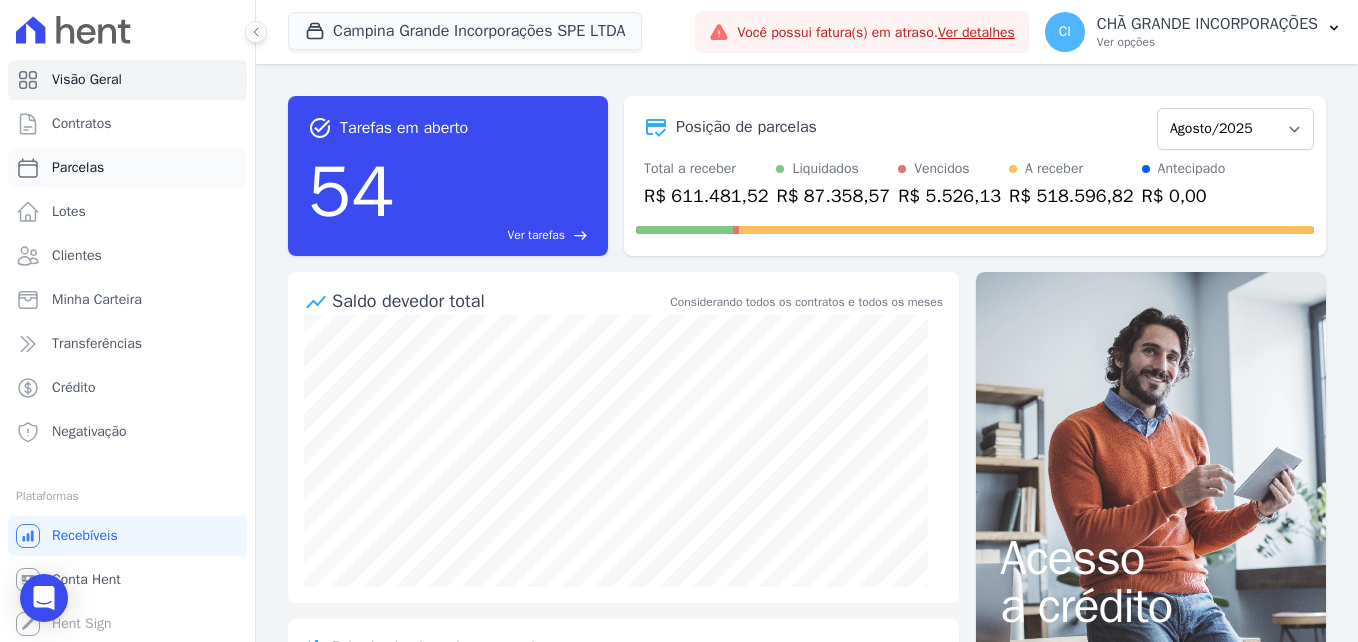 click on "Parcelas" at bounding box center (127, 168) 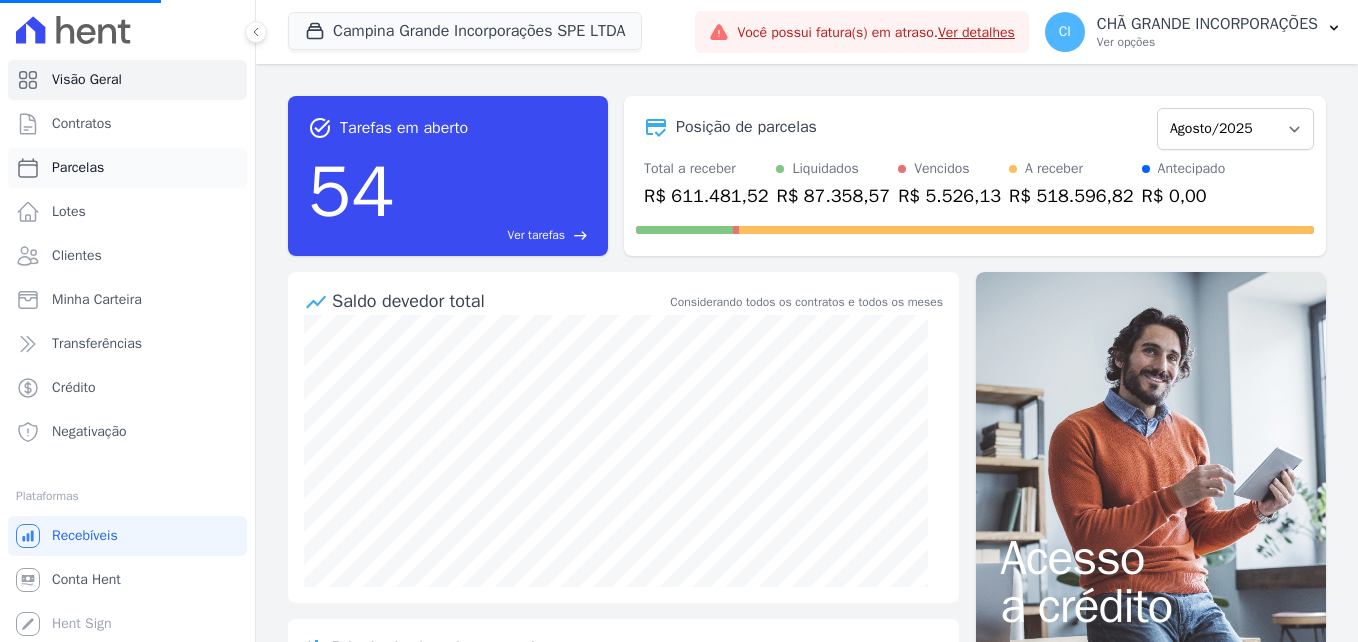 select 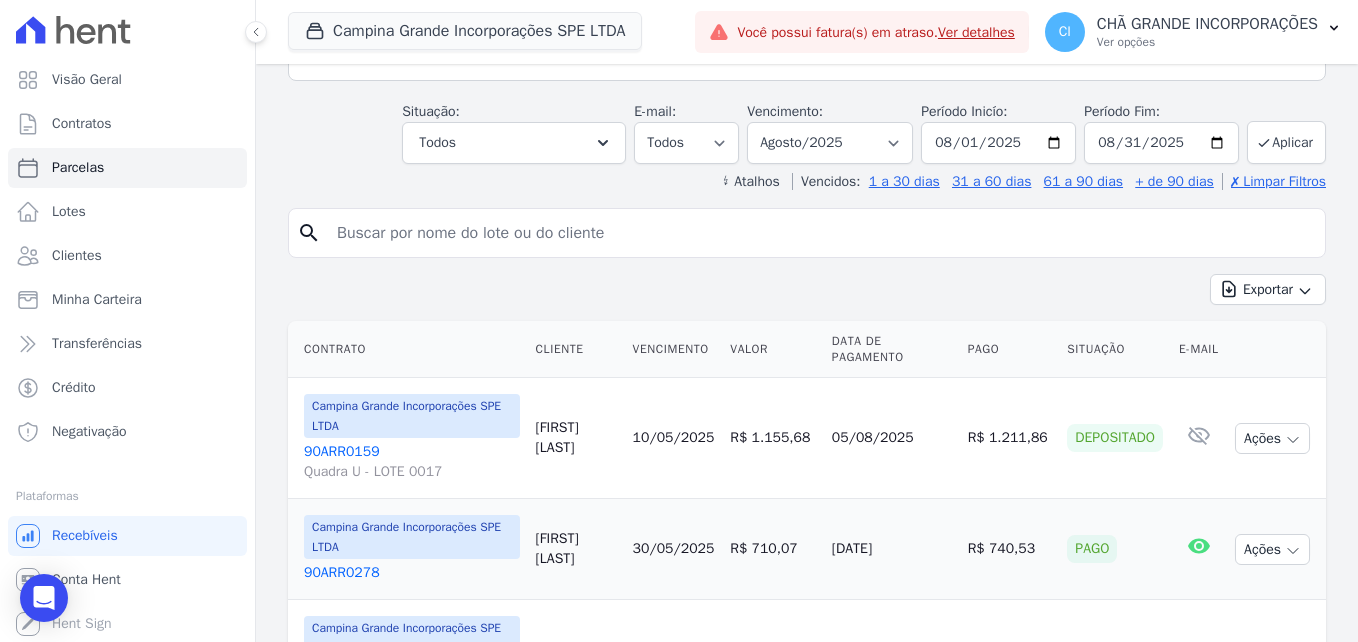 scroll, scrollTop: 300, scrollLeft: 0, axis: vertical 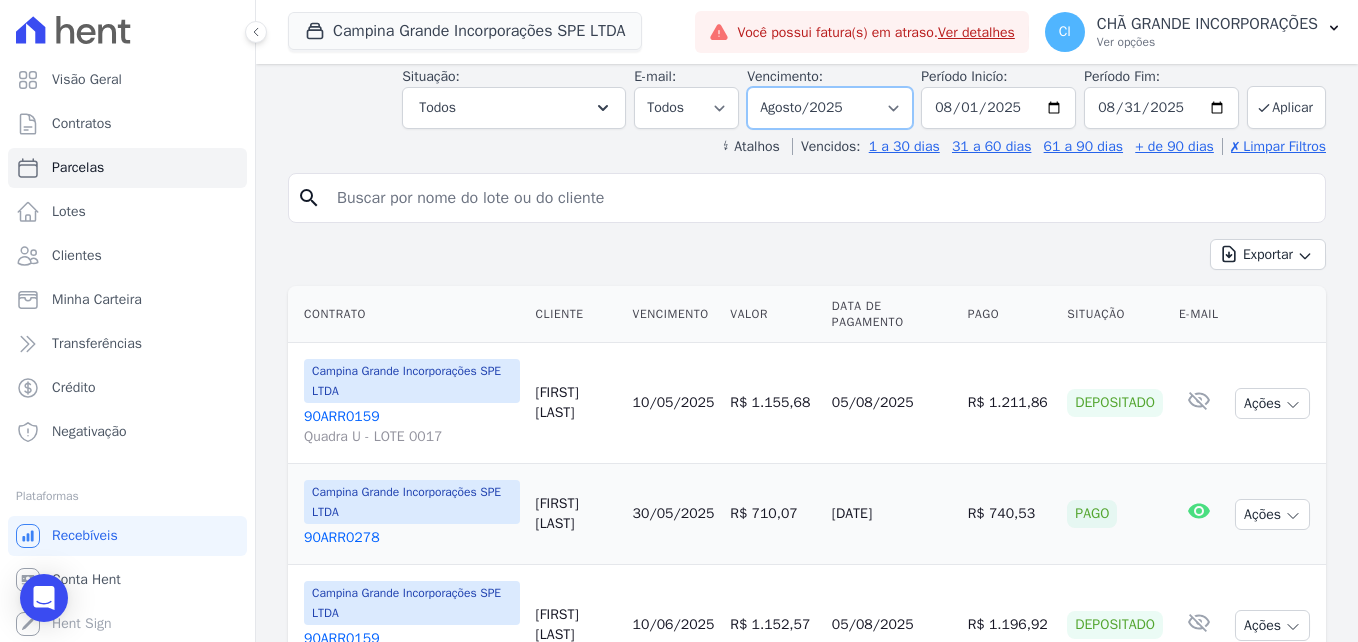 click on "Filtrar por período
────────
Todos os meses
Janeiro/2023
Fevereiro/2023
Março/2023
Abril/2023
Maio/2023
Junho/2023
Julho/2023
Agosto/2023
Setembro/2023
Outubro/2023
Novembro/2023
Dezembro/2023
Janeiro/2024
Fevereiro/2024
Março/2024
Abril/2024
Maio/2024
Junho/2024
Julho/2024
Agosto/2024
Setembro/2024
Outubro/2024
Novembro/2024
Dezembro/2024
Janeiro/2025
Fevereiro/2025
Março/2025
Abril/2025
Maio/2025
Junho/2025
Julho/2025
Agosto/2025
Setembro/2025
Outubro/2025
Novembro/2025
Dezembro/2025
Janeiro/2026
Fevereiro/2026
Março/2026
Abril/2026
Maio/2026
Junho/2026
Julho/2026
Agosto/2026
Setembro/2026
Outubro/2026
Novembro/2026
Dezembro/2026
Janeiro/2027
Fevereiro/2027
Março/2027
Abril/2027
Maio/2027
Junho/2027
Julho/2027
Agosto/2027
Setembro/2027
Outubro/2027
Novembro/2027
Dezembro/2027
Janeiro/2028
Fevereiro/2028
Março/2028
Abril/2028
Maio/2028" at bounding box center [830, 108] 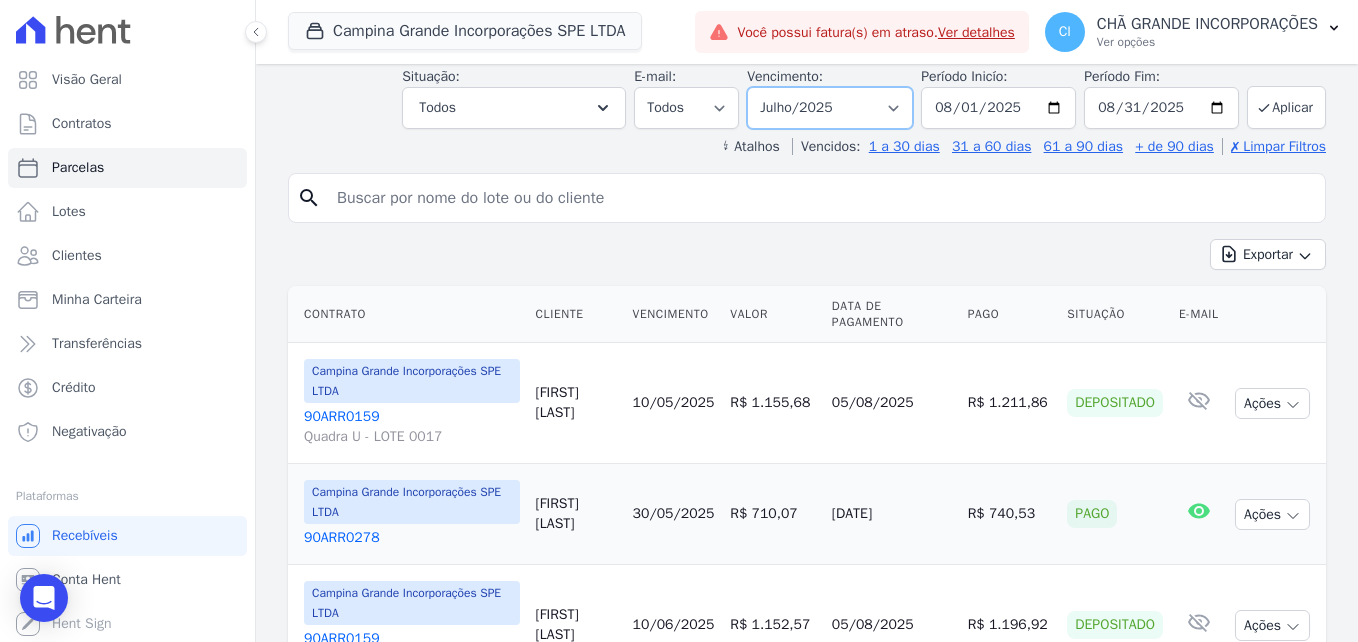 click on "Filtrar por período
────────
Todos os meses
Janeiro/2023
Fevereiro/2023
Março/2023
Abril/2023
Maio/2023
Junho/2023
Julho/2023
Agosto/2023
Setembro/2023
Outubro/2023
Novembro/2023
Dezembro/2023
Janeiro/2024
Fevereiro/2024
Março/2024
Abril/2024
Maio/2024
Junho/2024
Julho/2024
Agosto/2024
Setembro/2024
Outubro/2024
Novembro/2024
Dezembro/2024
Janeiro/2025
Fevereiro/2025
Março/2025
Abril/2025
Maio/2025
Junho/2025
Julho/2025
Agosto/2025
Setembro/2025
Outubro/2025
Novembro/2025
Dezembro/2025
Janeiro/2026
Fevereiro/2026
Março/2026
Abril/2026
Maio/2026
Junho/2026
Julho/2026
Agosto/2026
Setembro/2026
Outubro/2026
Novembro/2026
Dezembro/2026
Janeiro/2027
Fevereiro/2027
Março/2027
Abril/2027
Maio/2027
Junho/2027
Julho/2027
Agosto/2027
Setembro/2027
Outubro/2027
Novembro/2027
Dezembro/2027
Janeiro/2028
Fevereiro/2028
Março/2028
Abril/2028
Maio/2028" at bounding box center (830, 108) 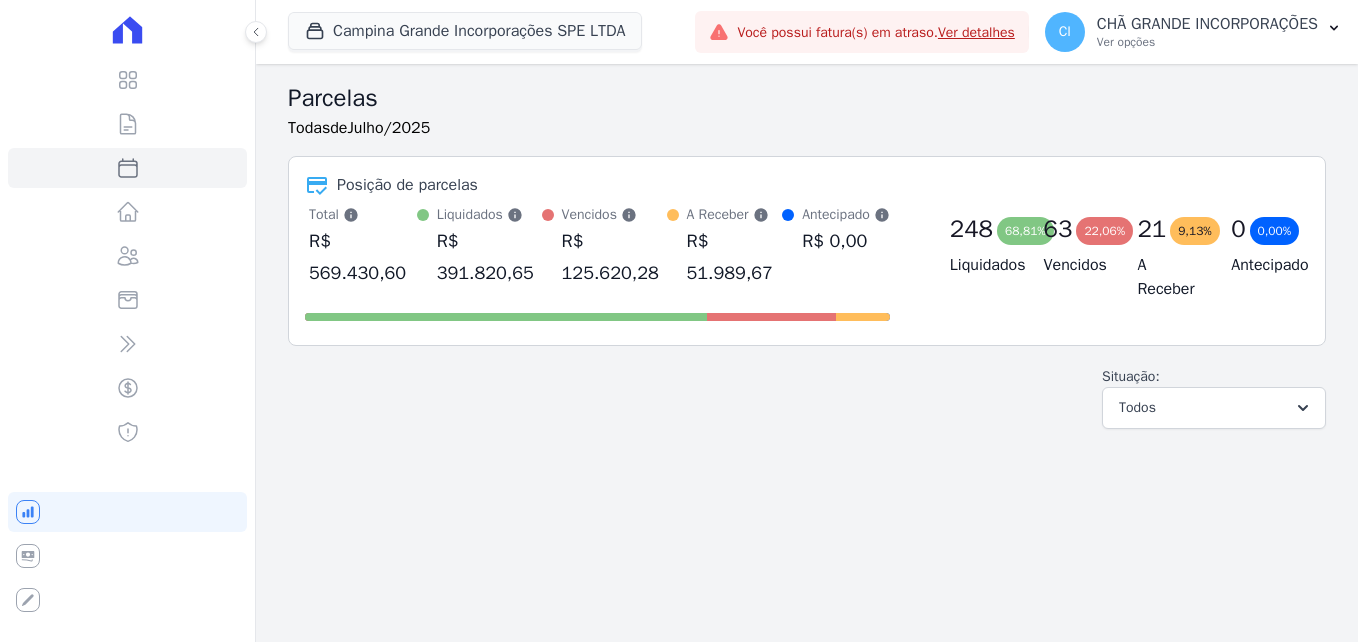 select 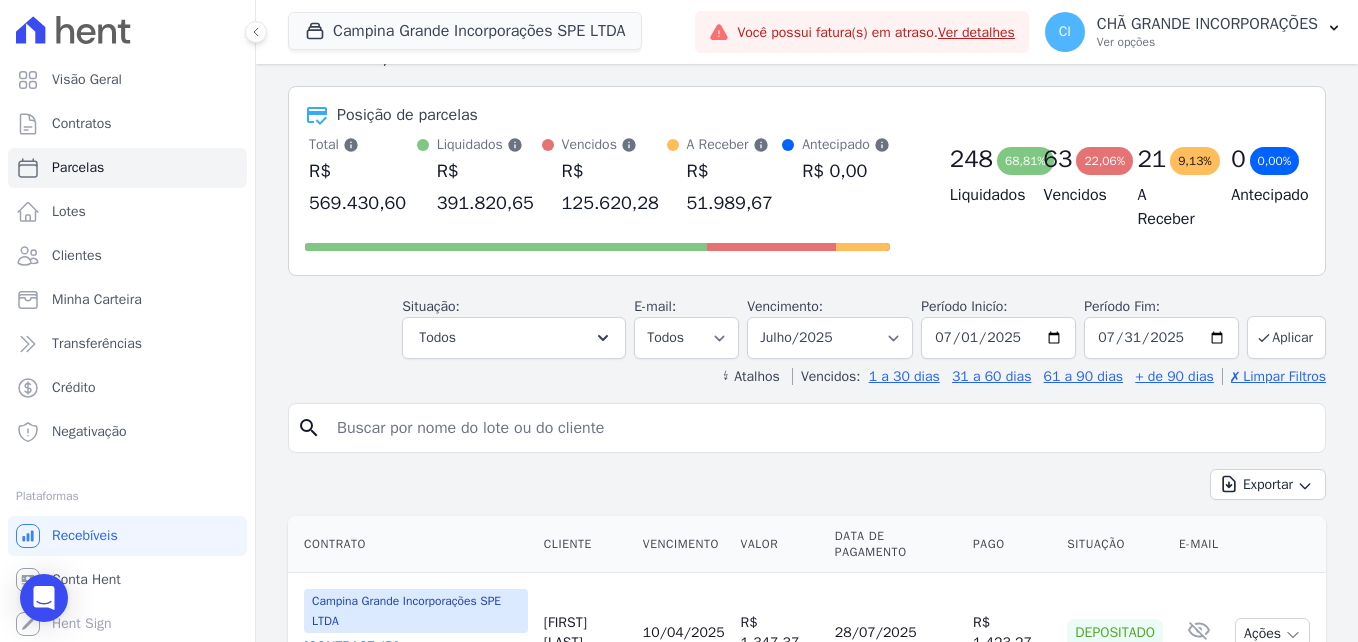 scroll, scrollTop: 100, scrollLeft: 0, axis: vertical 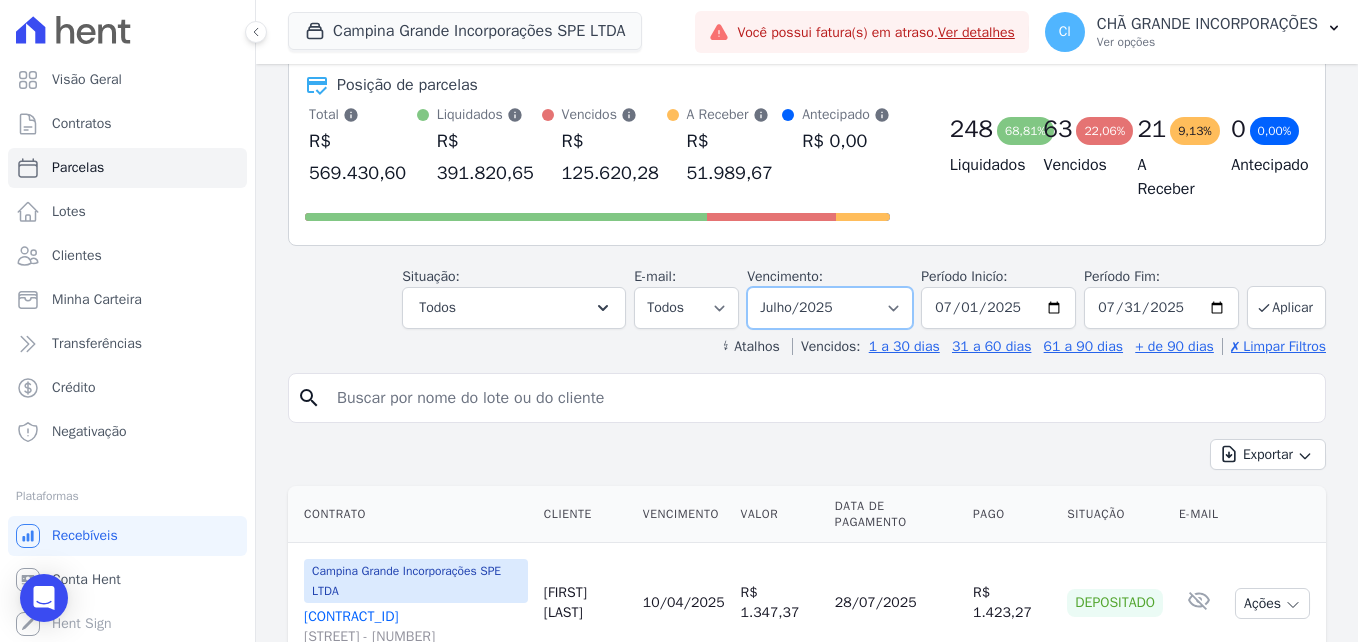 click on "Filtrar por período
────────
Todos os meses
Janeiro/2023
Fevereiro/2023
Março/2023
Abril/2023
Maio/2023
Junho/2023
Julho/2023
Agosto/2023
Setembro/2023
Outubro/2023
Novembro/2023
Dezembro/2023
Janeiro/2024
Fevereiro/2024
Março/2024
Abril/2024
Maio/2024
Junho/2024
Julho/2024
Agosto/2024
Setembro/2024
Outubro/2024
Novembro/2024
Dezembro/2024
Janeiro/2025
Fevereiro/2025
Março/2025
Abril/2025
Maio/2025
Junho/2025
Julho/2025
Agosto/2025
Setembro/2025
Outubro/2025
Novembro/2025
Dezembro/2025
Janeiro/2026
Fevereiro/2026
Março/2026
Abril/2026
Maio/2026
Junho/2026
Julho/2026
Agosto/2026
Setembro/2026
Outubro/2026
Novembro/2026
Dezembro/2026
Janeiro/2027
Fevereiro/2027
Março/2027
Abril/2027
Maio/2027
Junho/2027
Julho/2027
Agosto/2027
Setembro/2027
Outubro/2027
Novembro/2027
Dezembro/2027
Janeiro/2028
Fevereiro/2028
Março/2028
Abril/2028
Maio/2028" at bounding box center [830, 308] 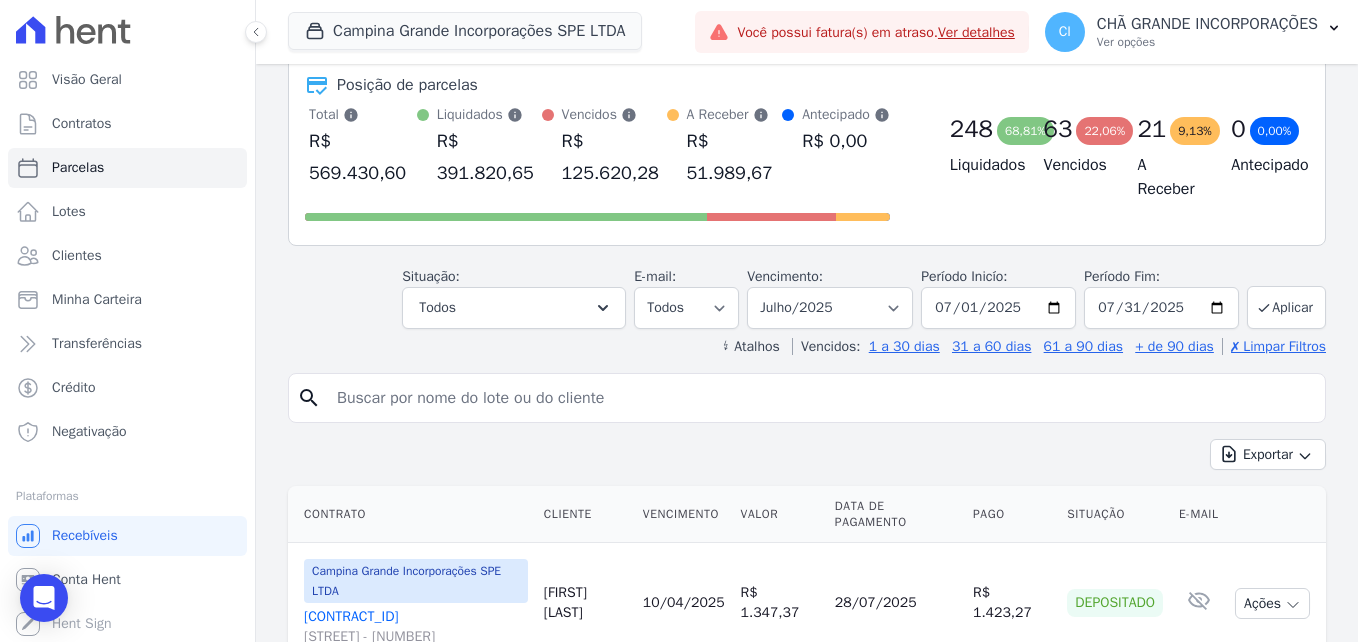 click on "Exportar
Exportar PDF
Exportar CSV" at bounding box center [807, 462] 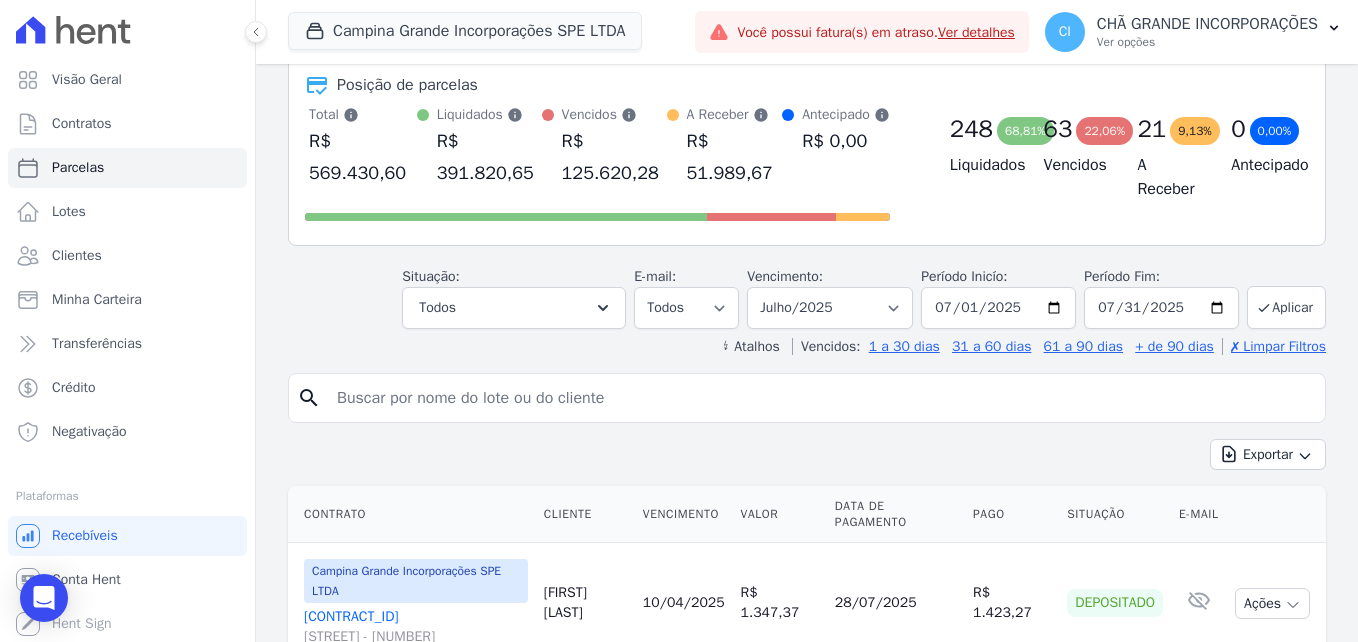 click at bounding box center [821, 398] 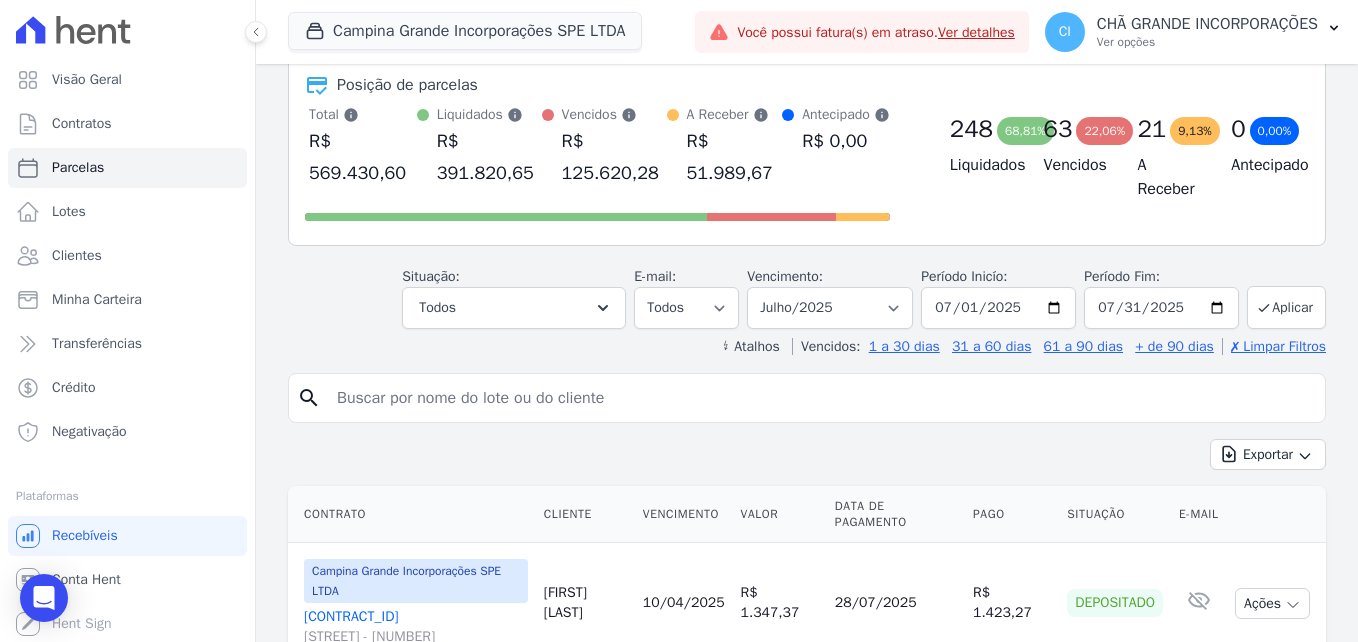 paste on "Atenciosamente,  [FIRST] [LAST]  Analista administrativo." 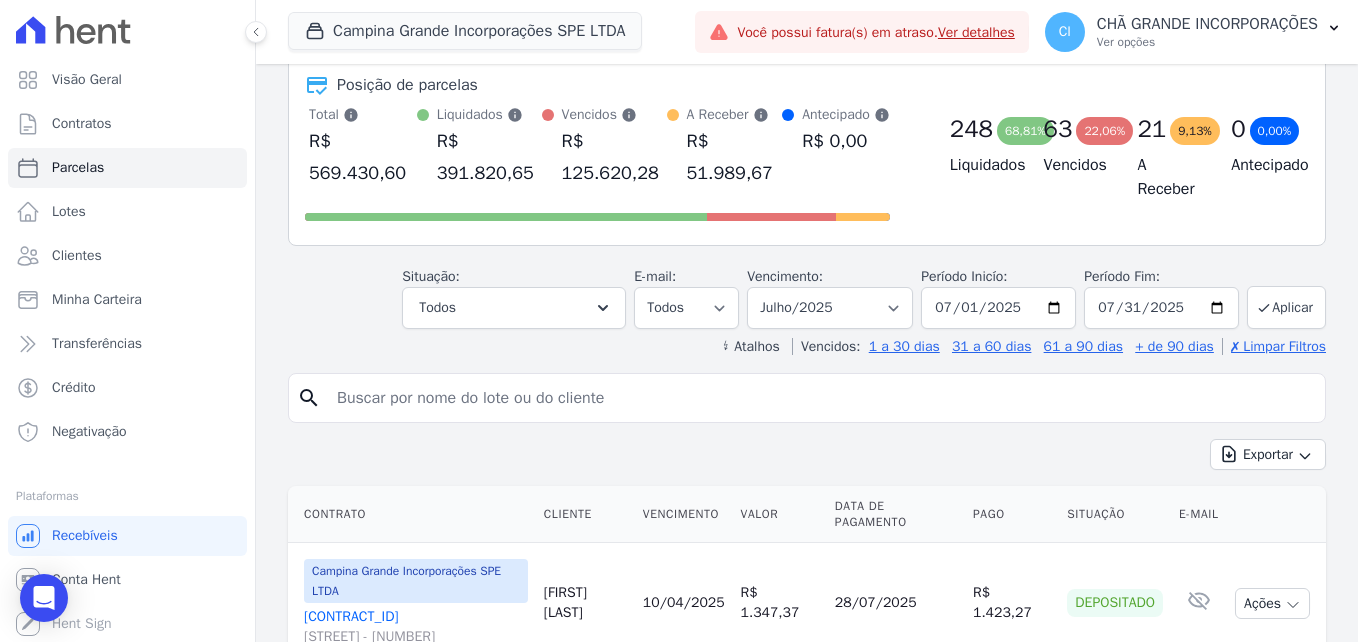 type on "Atenciosamente,  [FIRST] [LAST]  Analista administrativo." 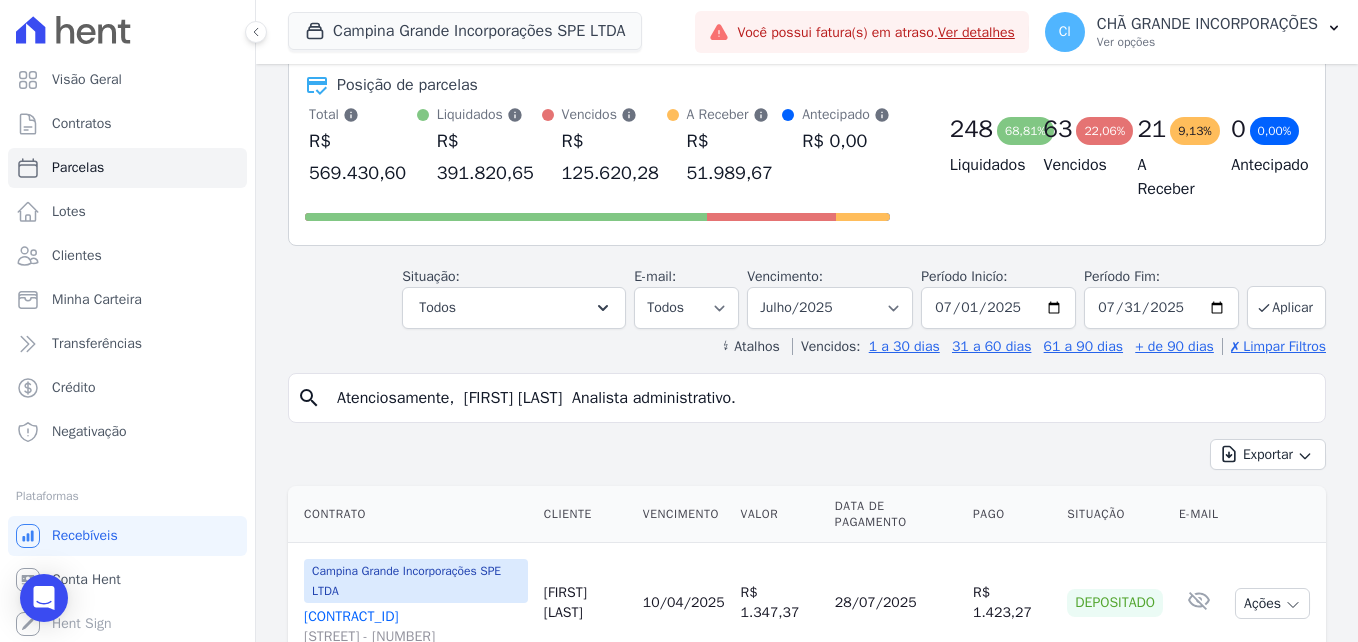 click on "Atenciosamente,  [FIRST] [LAST]  Analista administrativo." at bounding box center (821, 398) 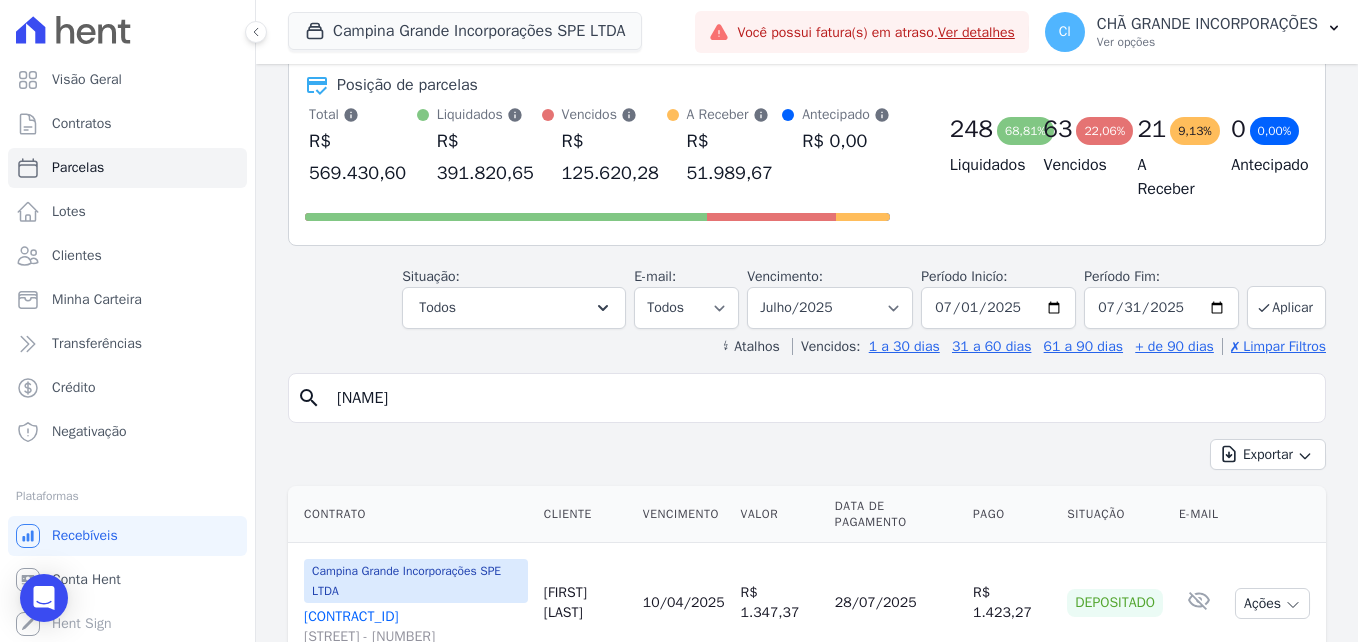 type on "[NAME]" 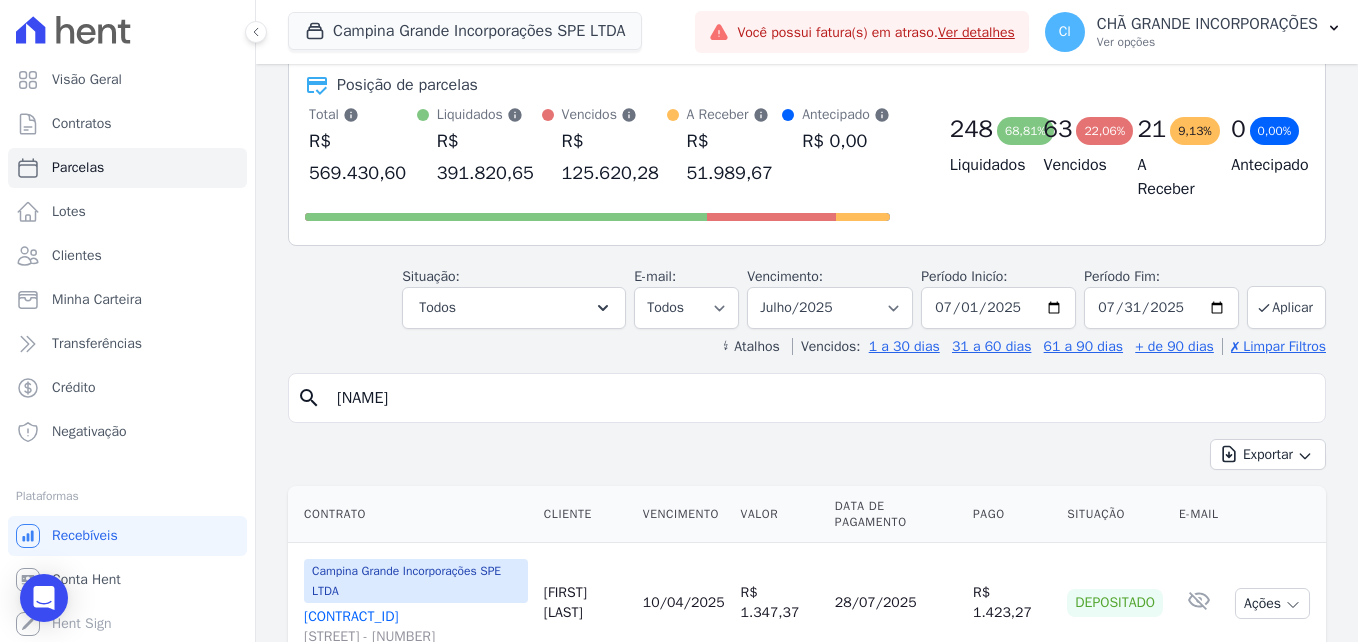 select 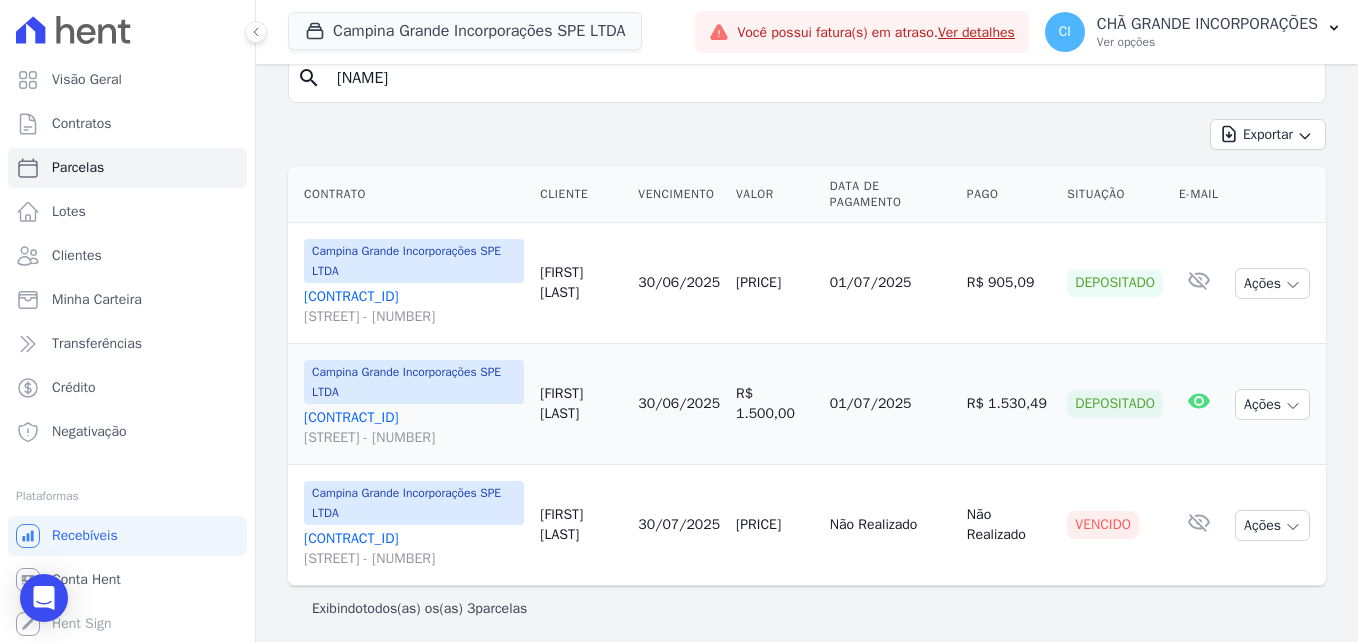 scroll, scrollTop: 223, scrollLeft: 0, axis: vertical 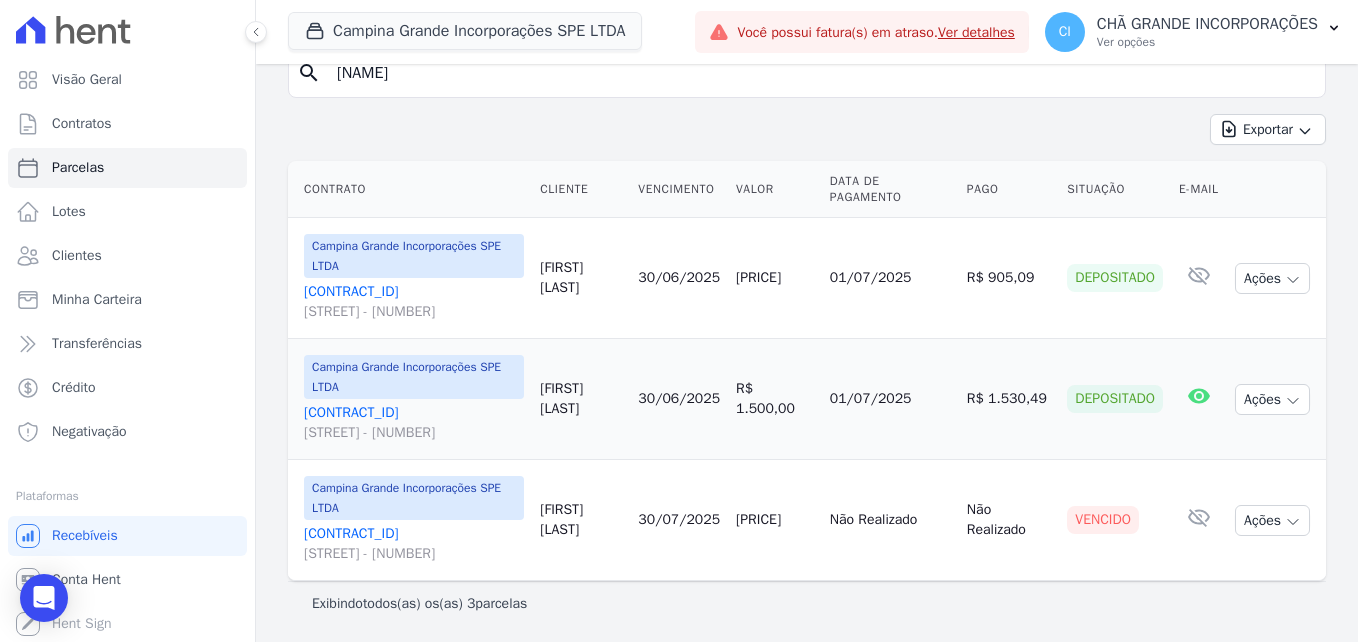 click on "[CONTRACT_ID]
[STREET] - [NUMBER]" at bounding box center [414, 544] 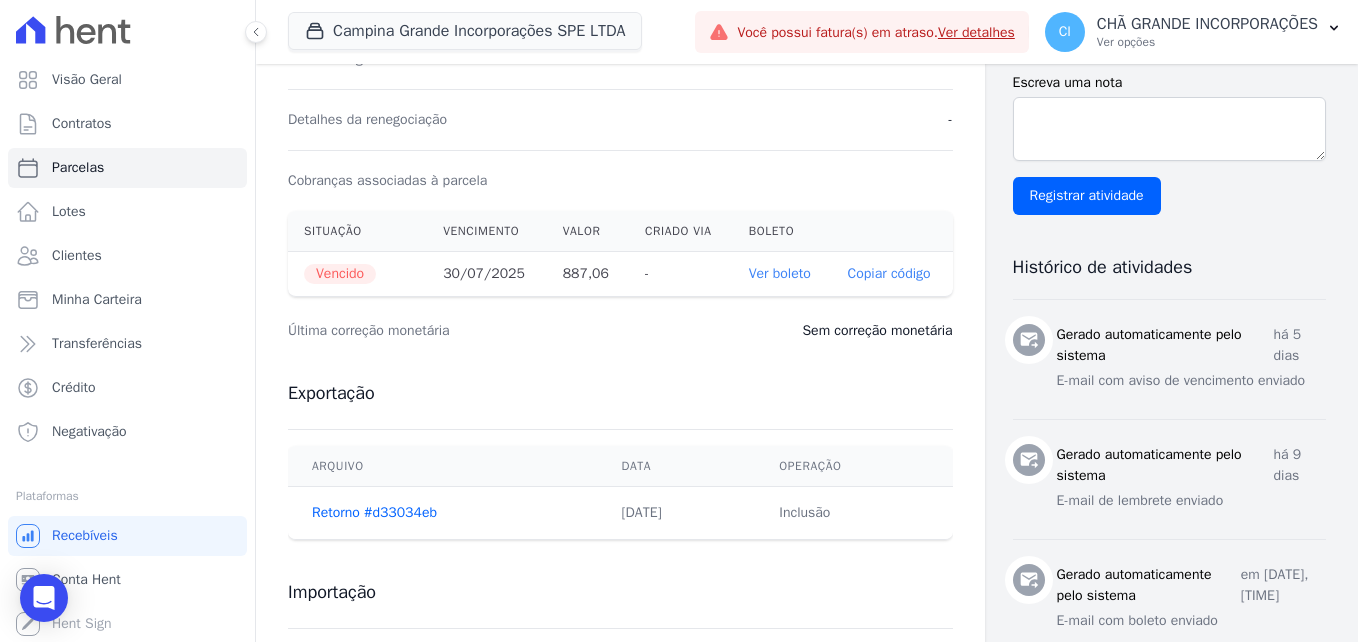 scroll, scrollTop: 600, scrollLeft: 0, axis: vertical 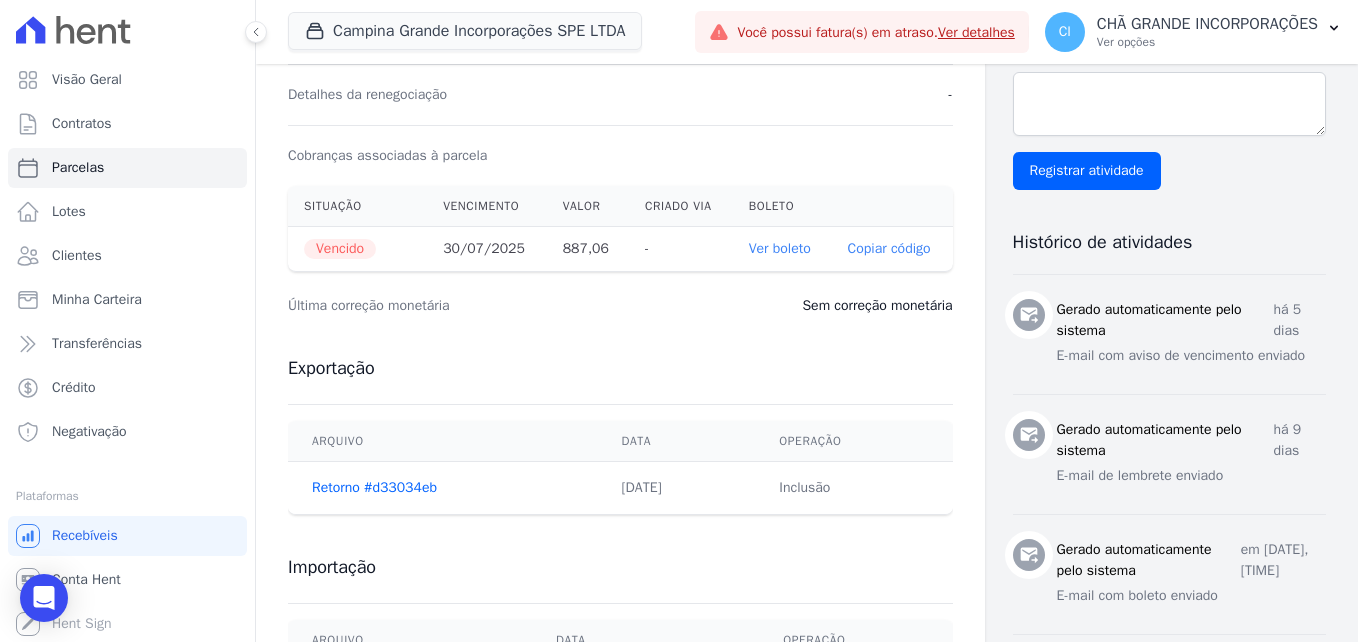 click on "Ver boleto" at bounding box center (780, 248) 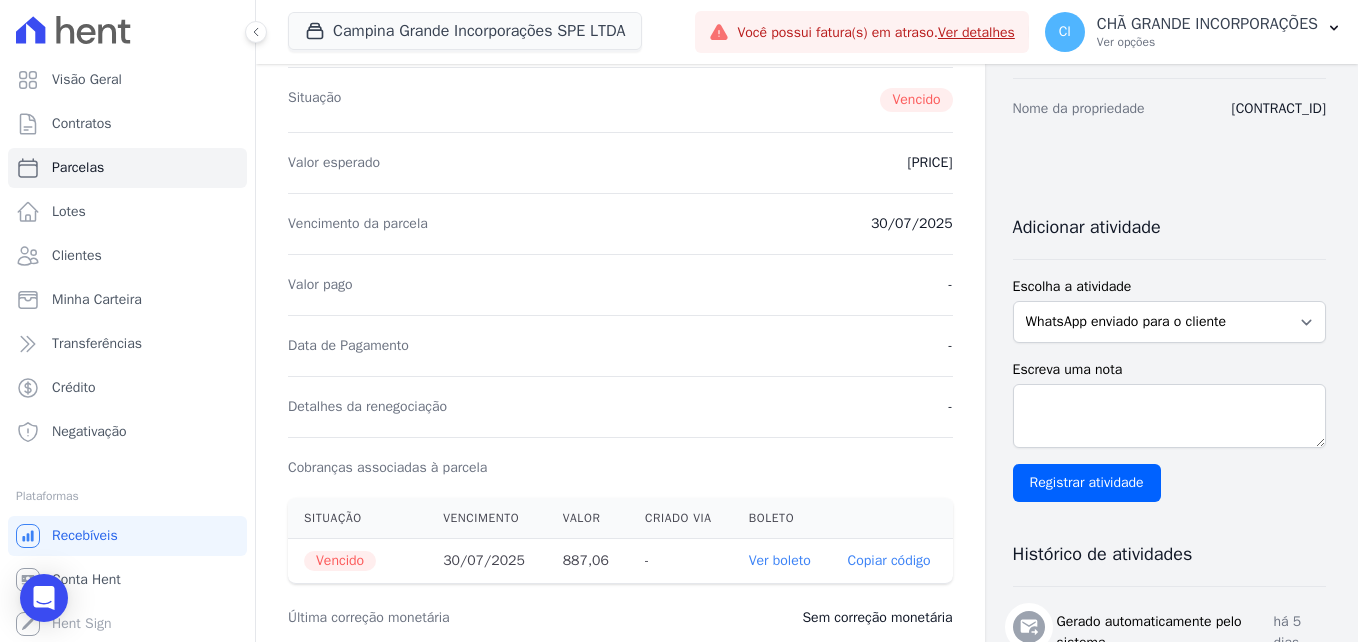 scroll, scrollTop: 0, scrollLeft: 0, axis: both 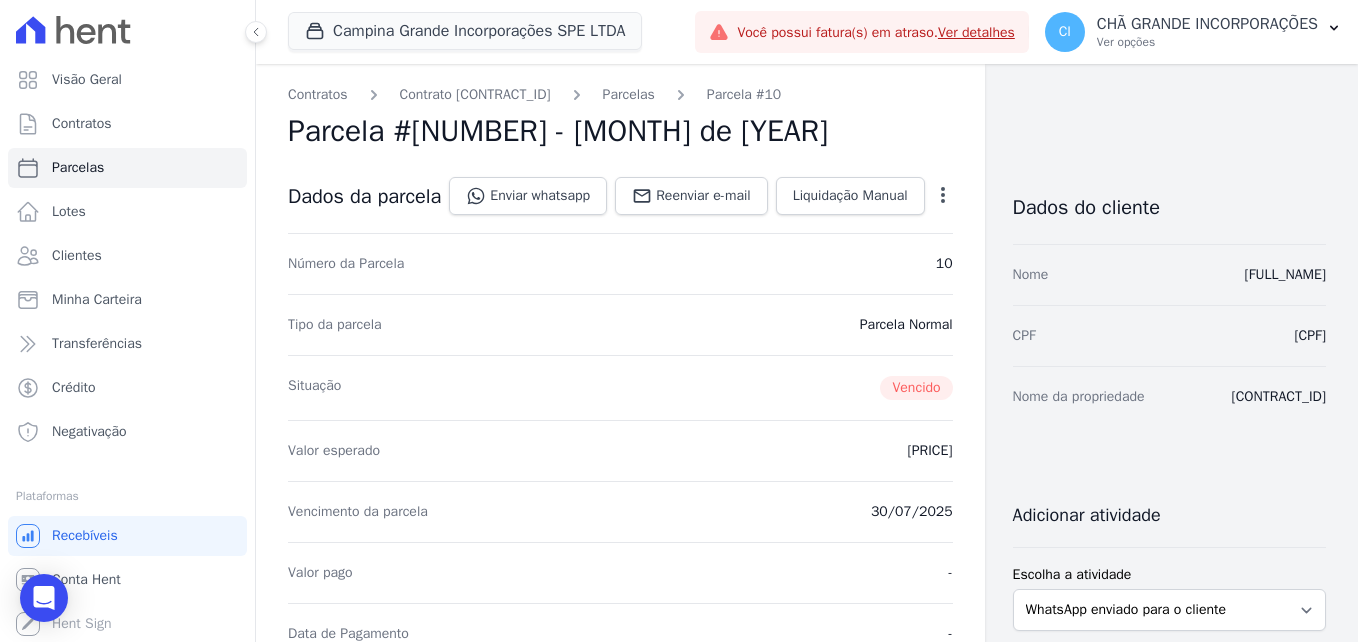 click 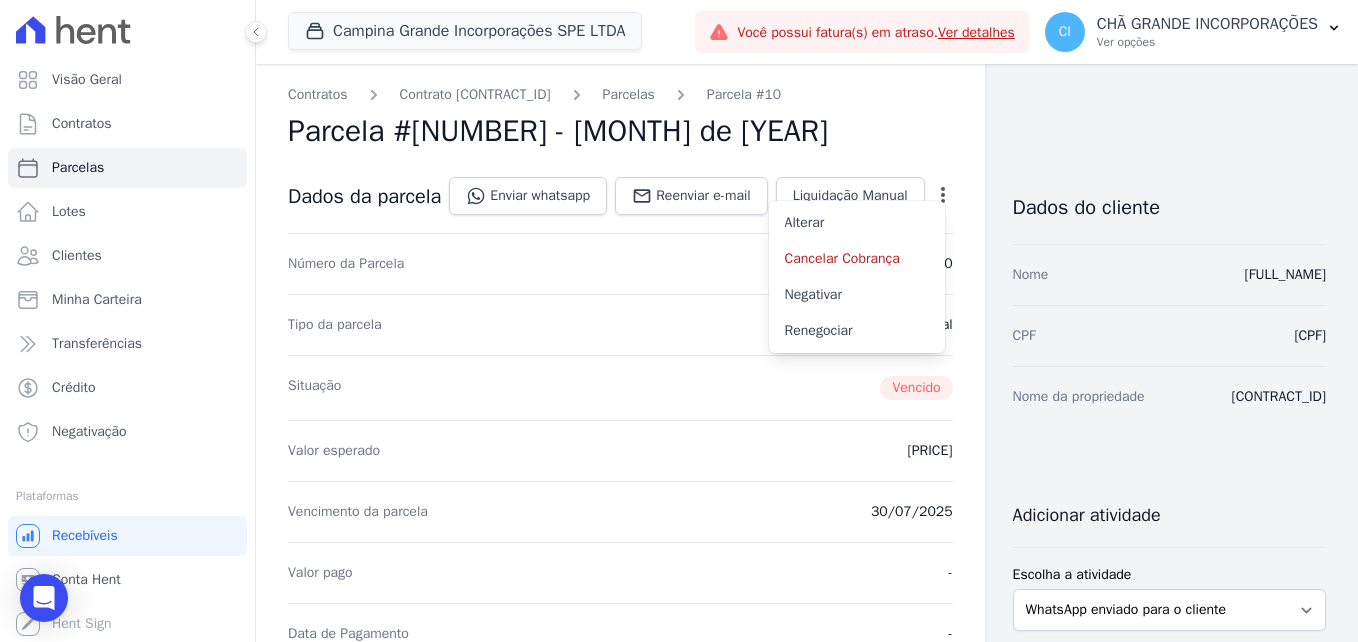 click on "Parcela #[NUMBER] - [MONTH] de [YEAR]" at bounding box center [620, 131] 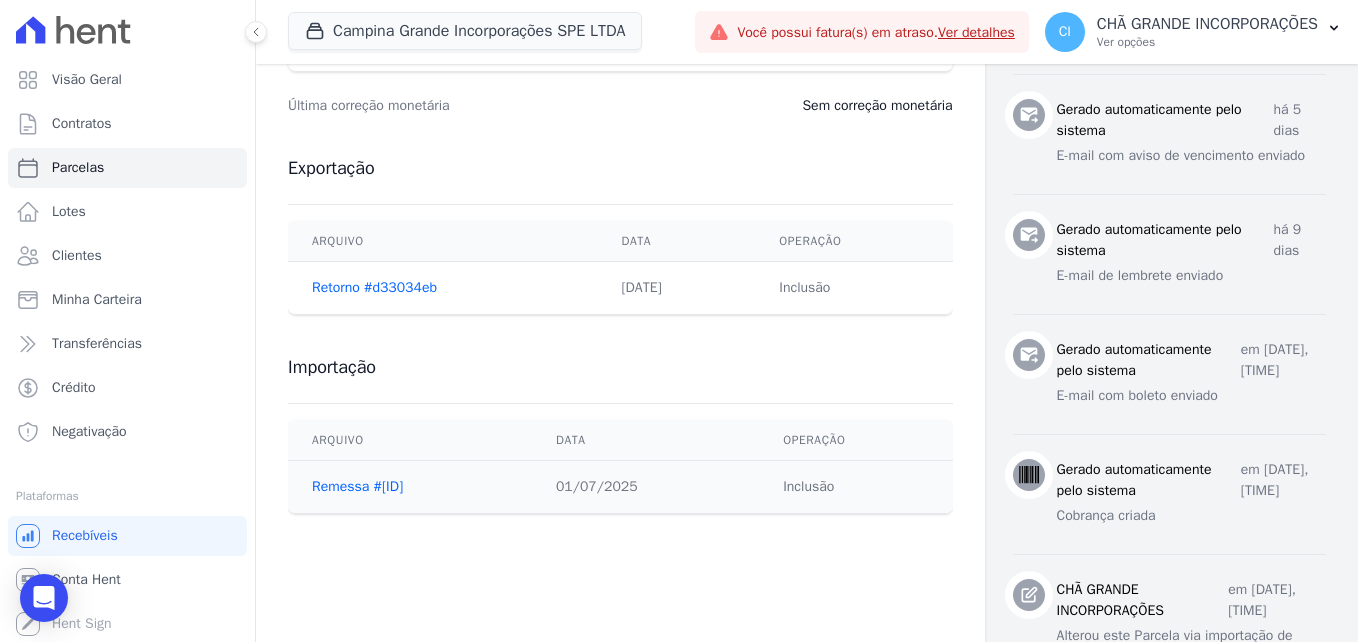 scroll, scrollTop: 900, scrollLeft: 0, axis: vertical 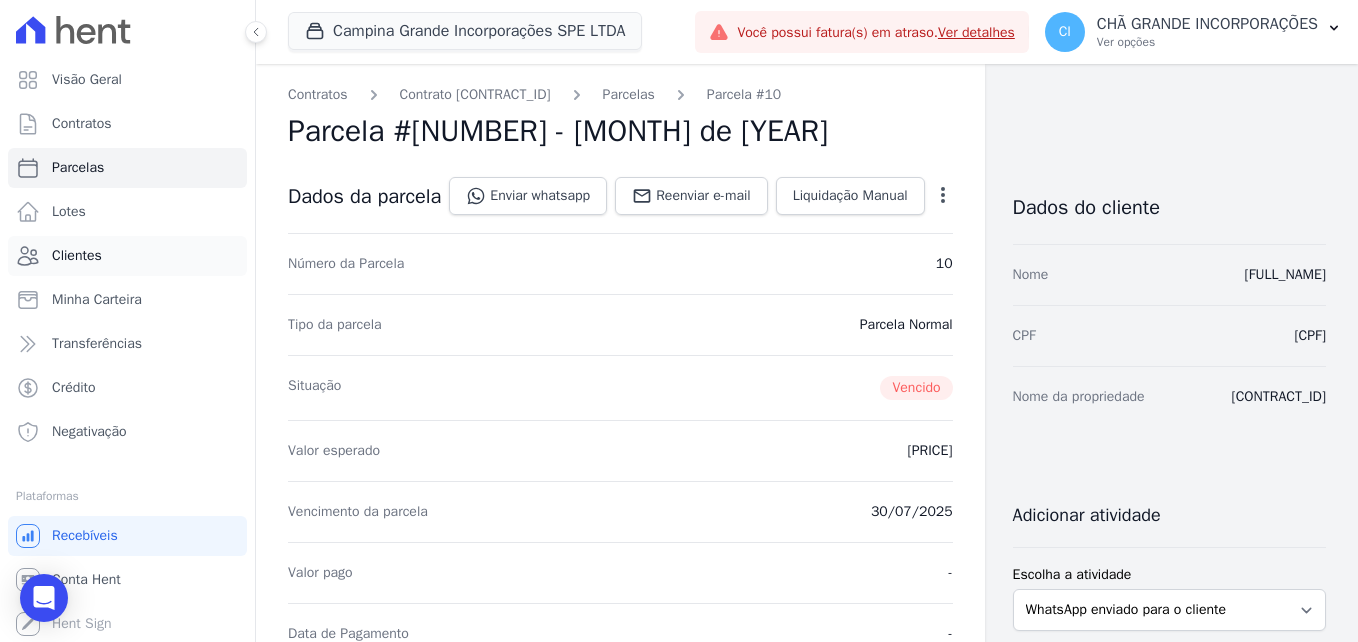 click on "Clientes" at bounding box center [77, 256] 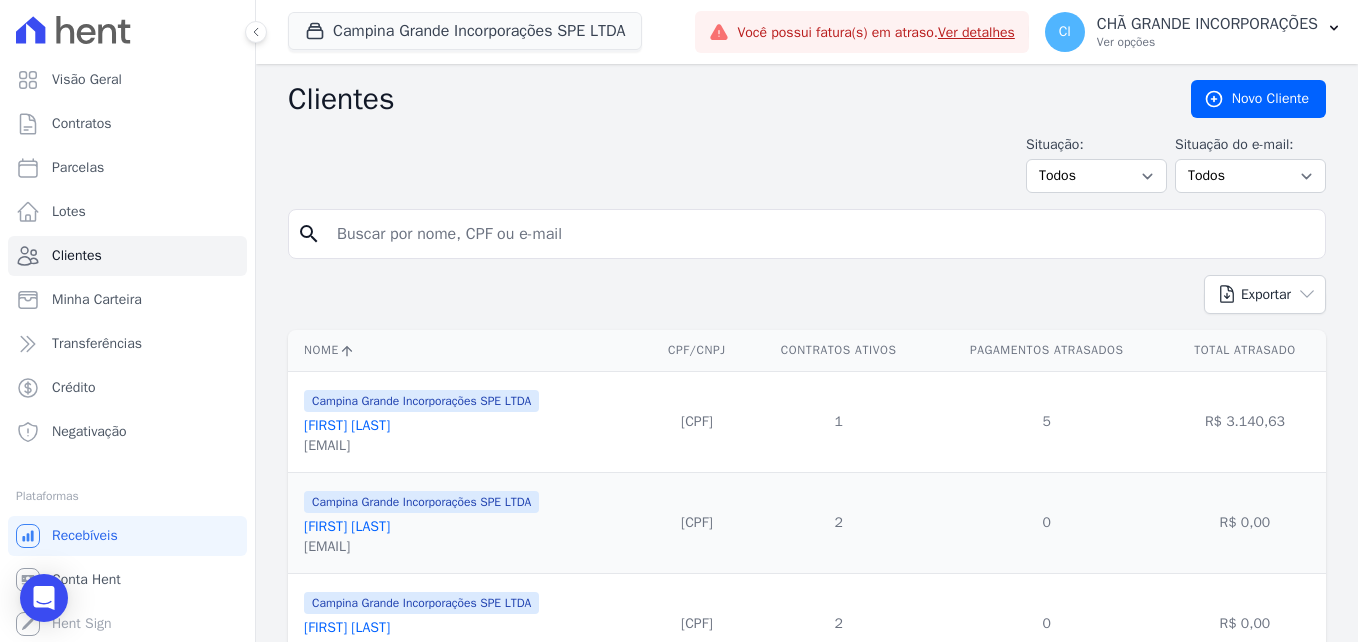 scroll, scrollTop: 100, scrollLeft: 0, axis: vertical 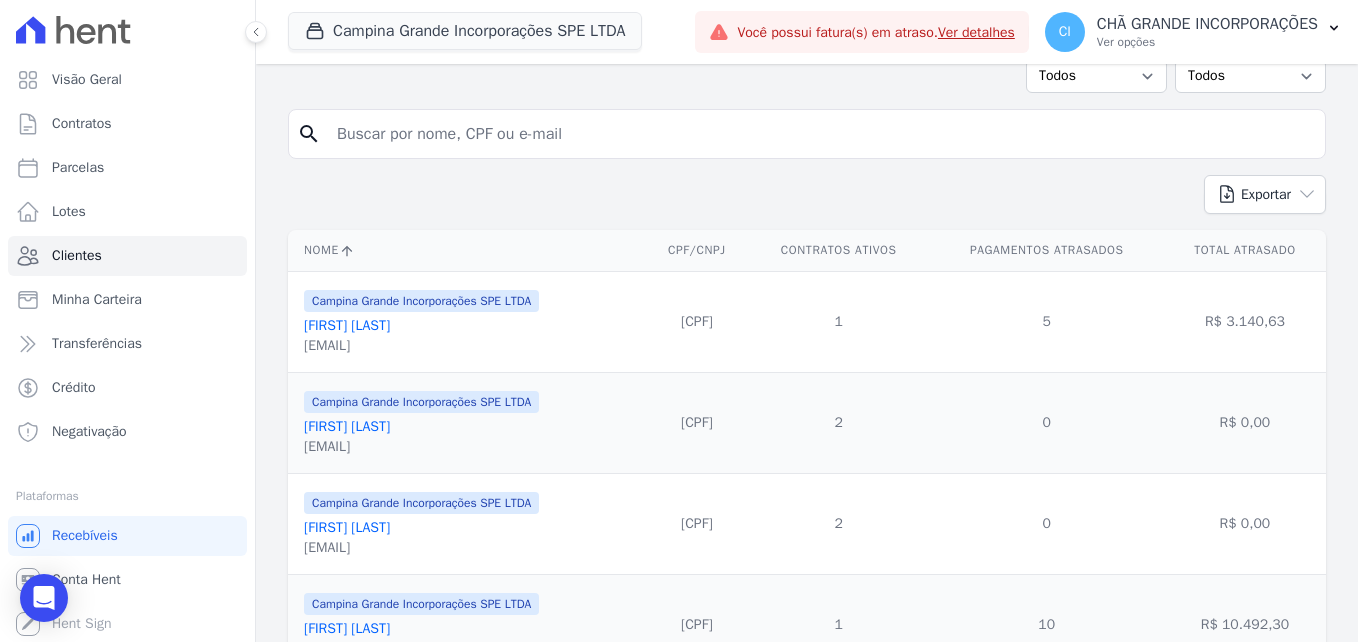 click at bounding box center (821, 134) 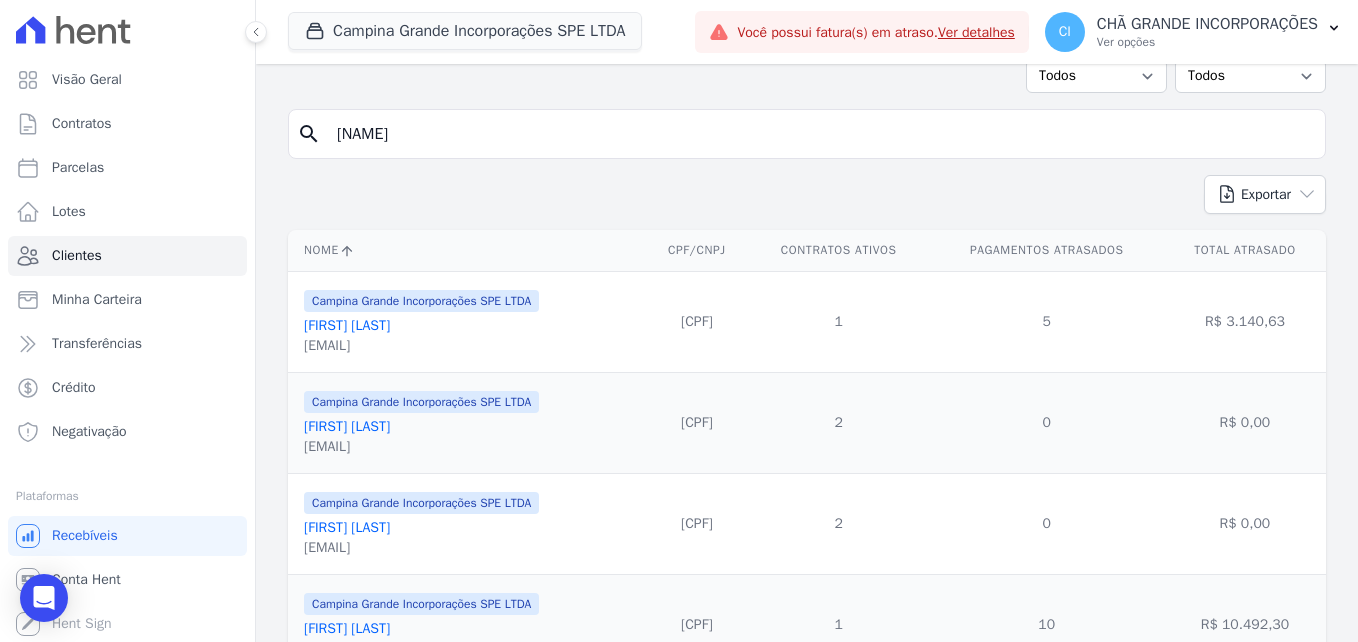 type on "[NAME]" 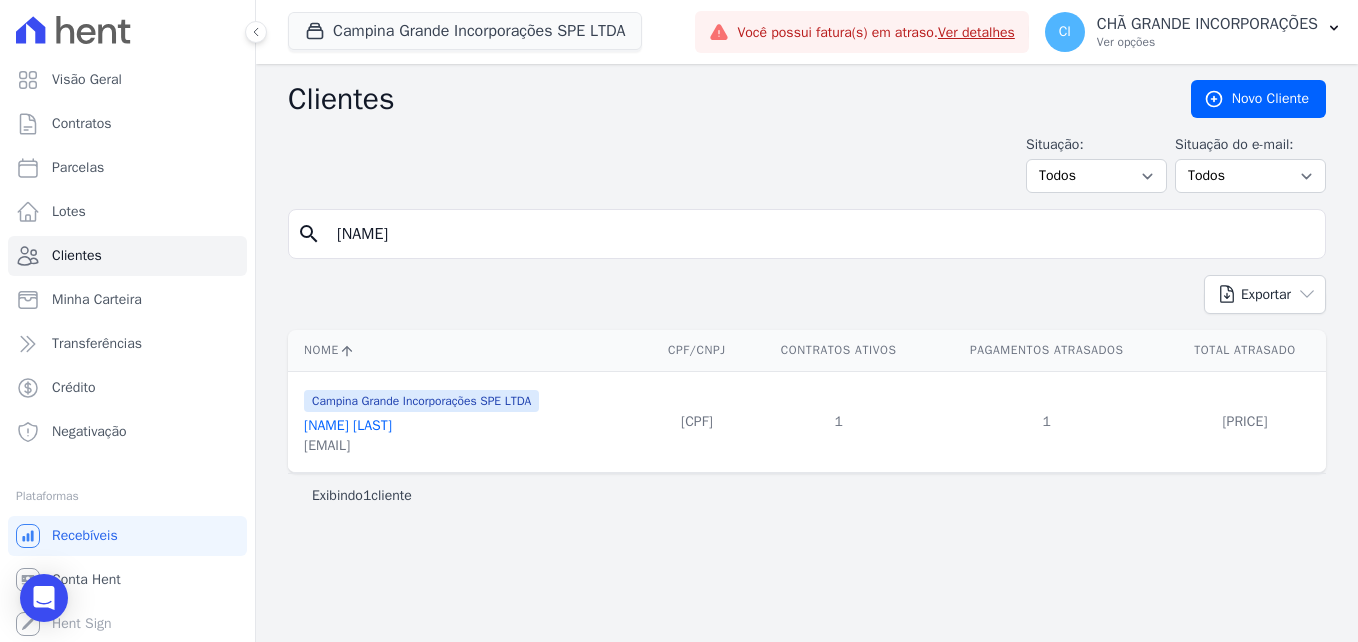 click on "[NAME] [LAST]" at bounding box center (348, 425) 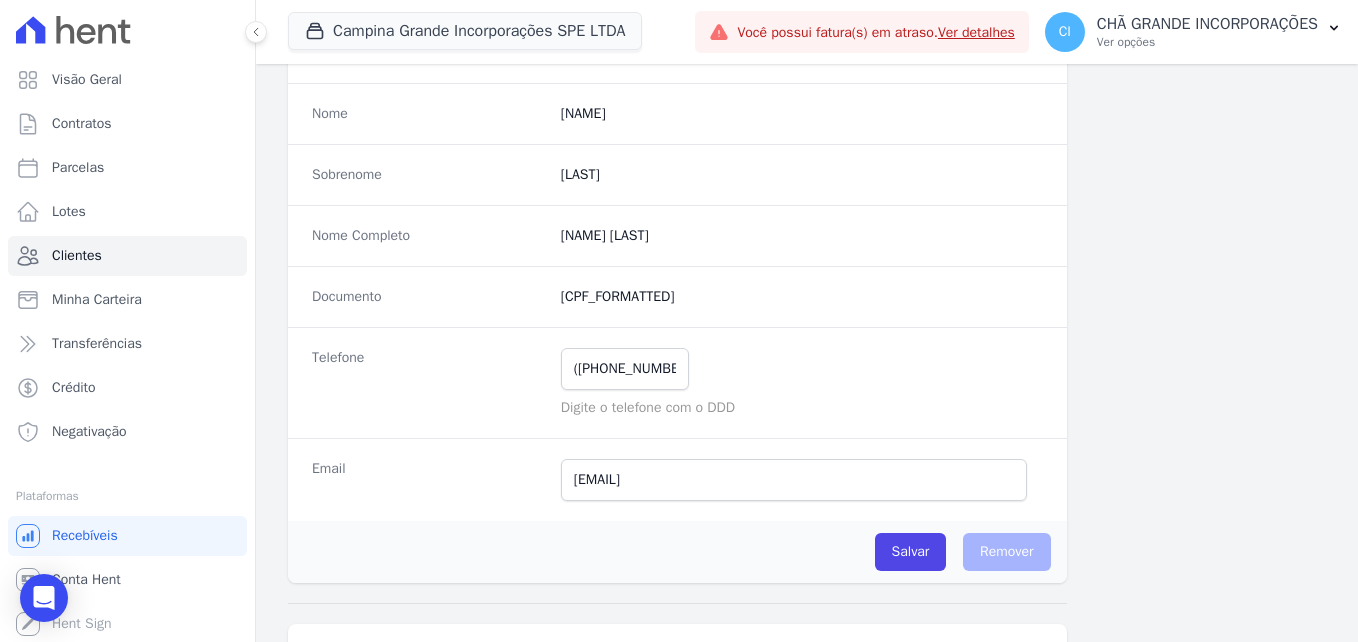 scroll, scrollTop: 300, scrollLeft: 0, axis: vertical 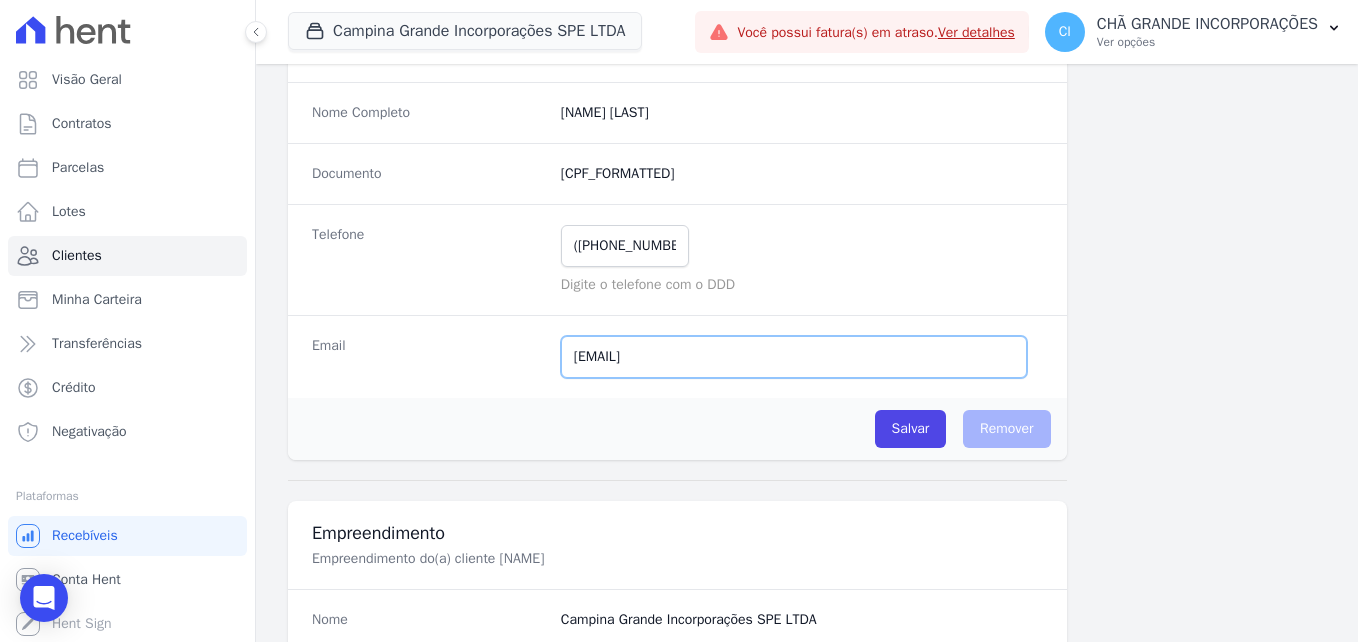 drag, startPoint x: 788, startPoint y: 352, endPoint x: 476, endPoint y: 363, distance: 312.19385 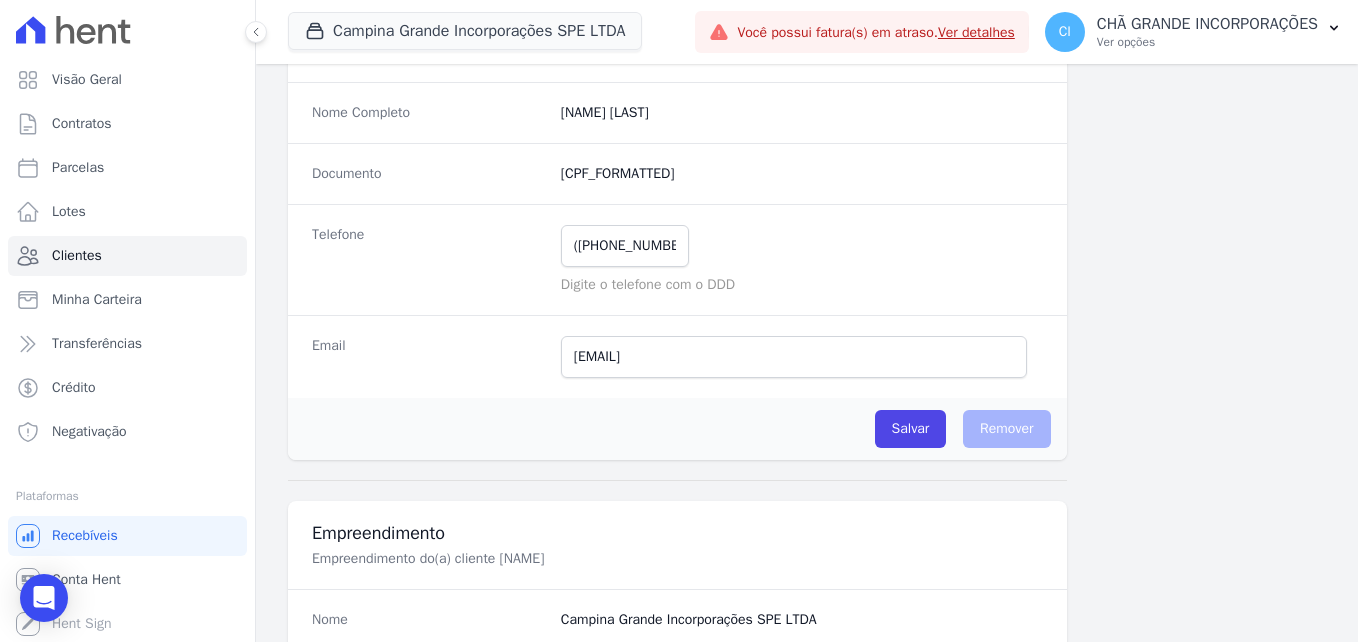 click on "([PHONE_NUMBER])
Mensagem de SMS ainda não enviada..
Mensagem de Whatsapp ainda não enviada.." at bounding box center [802, 246] 